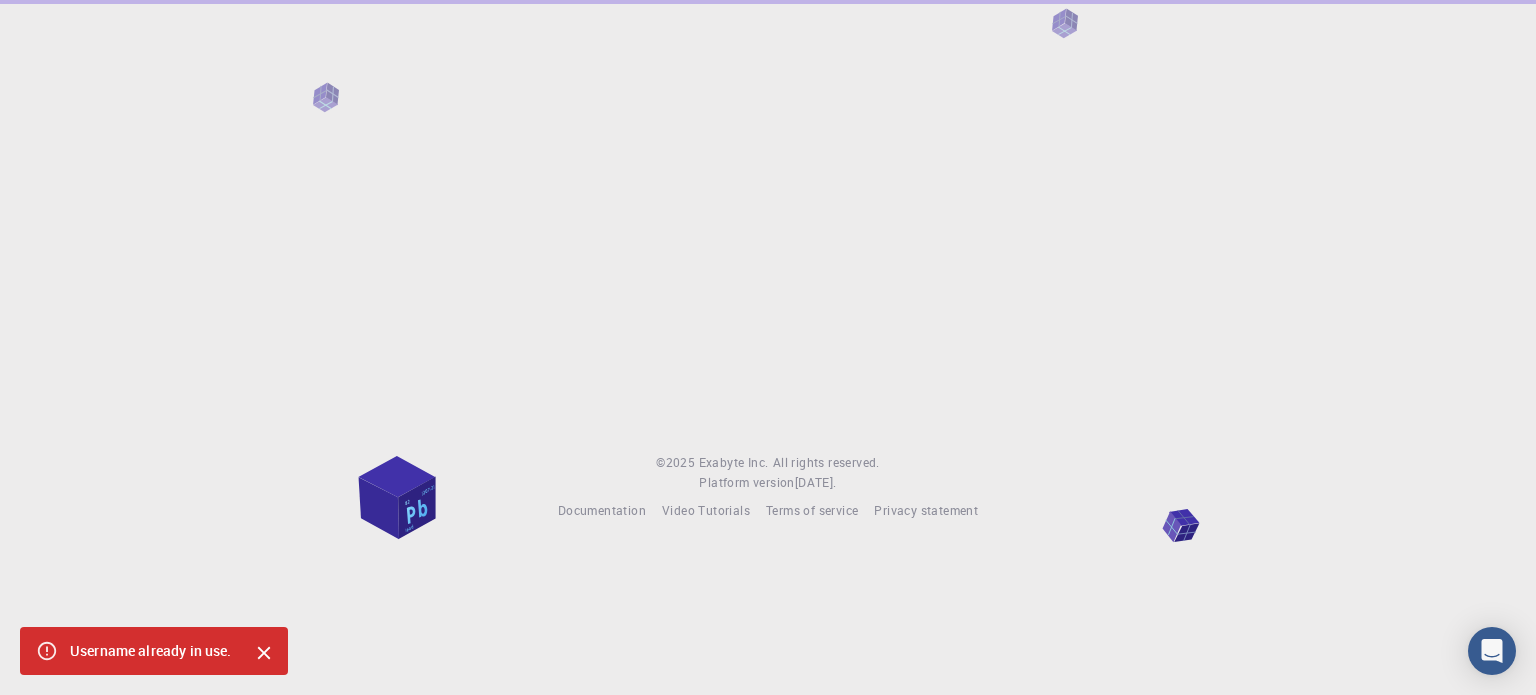 scroll, scrollTop: 0, scrollLeft: 0, axis: both 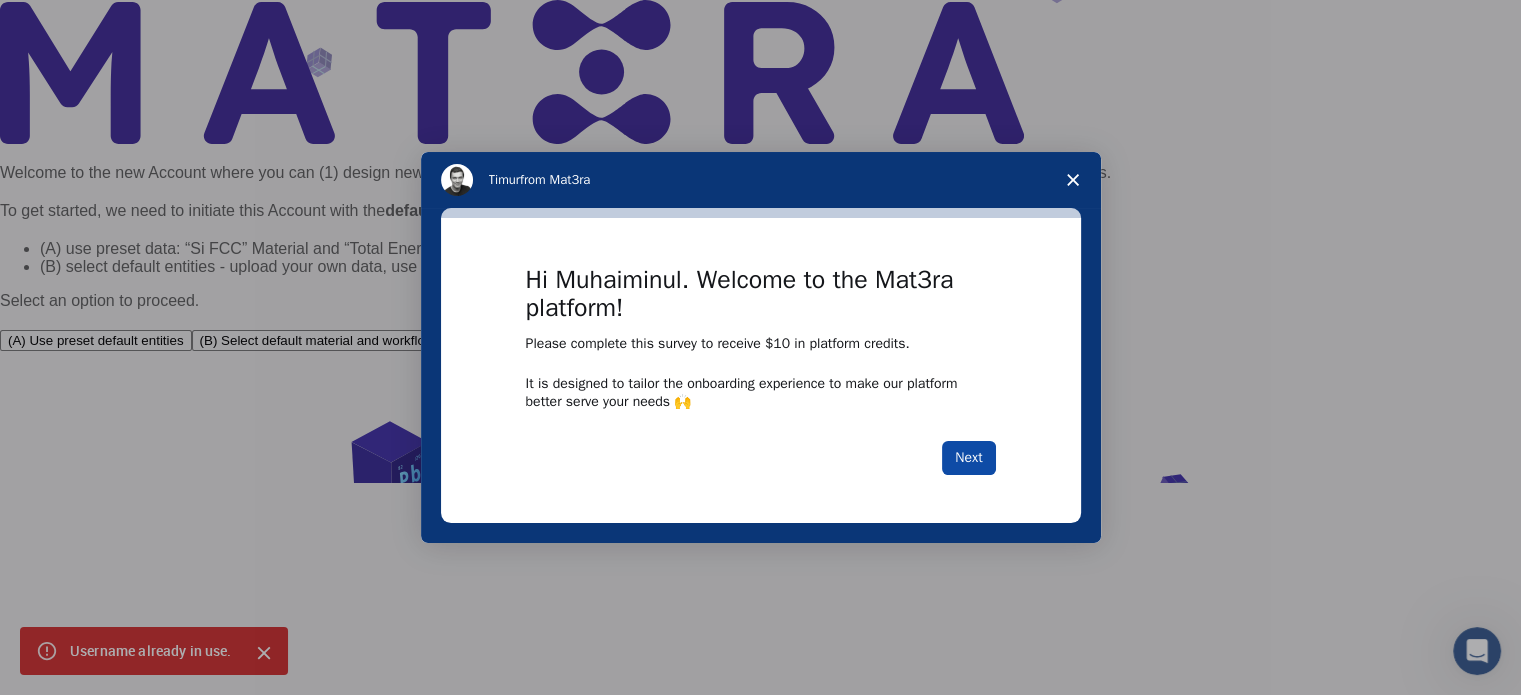 click on "Next" at bounding box center (968, 458) 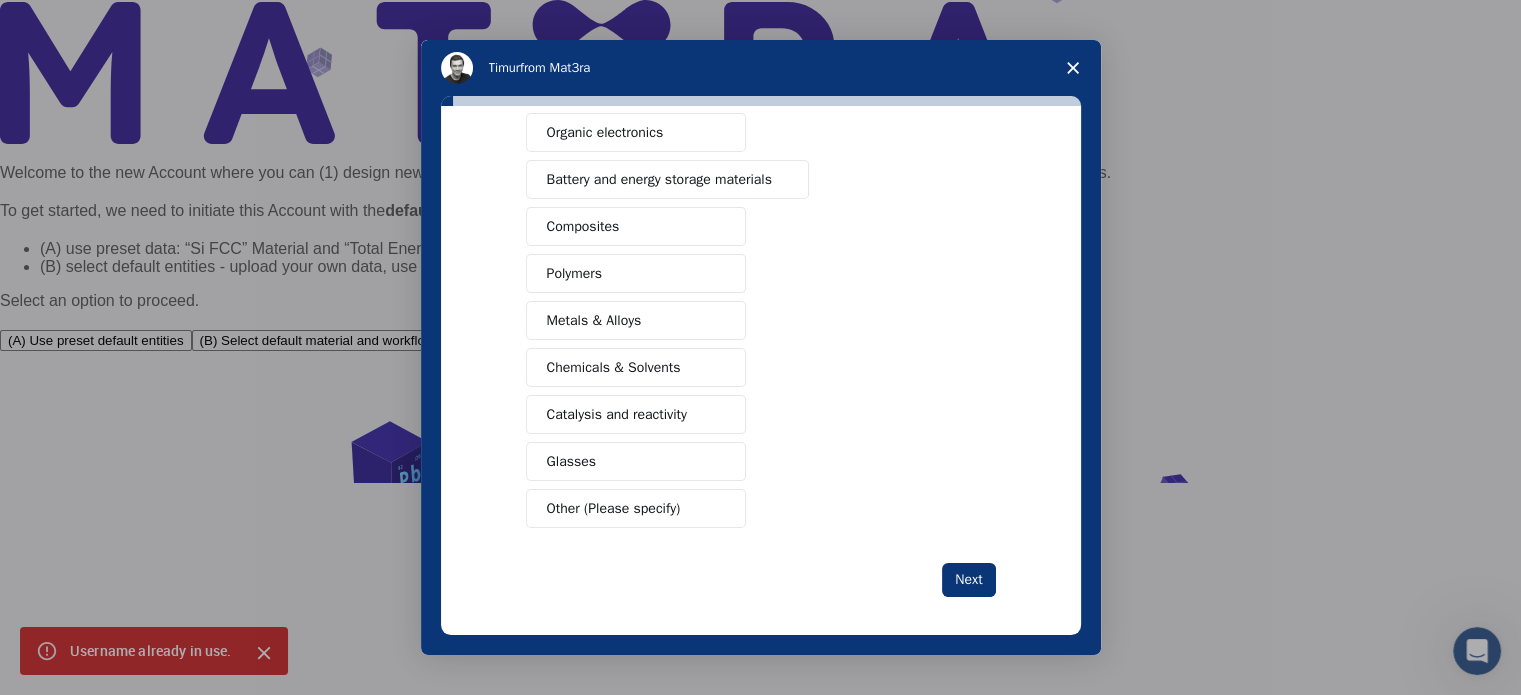 scroll, scrollTop: 264, scrollLeft: 0, axis: vertical 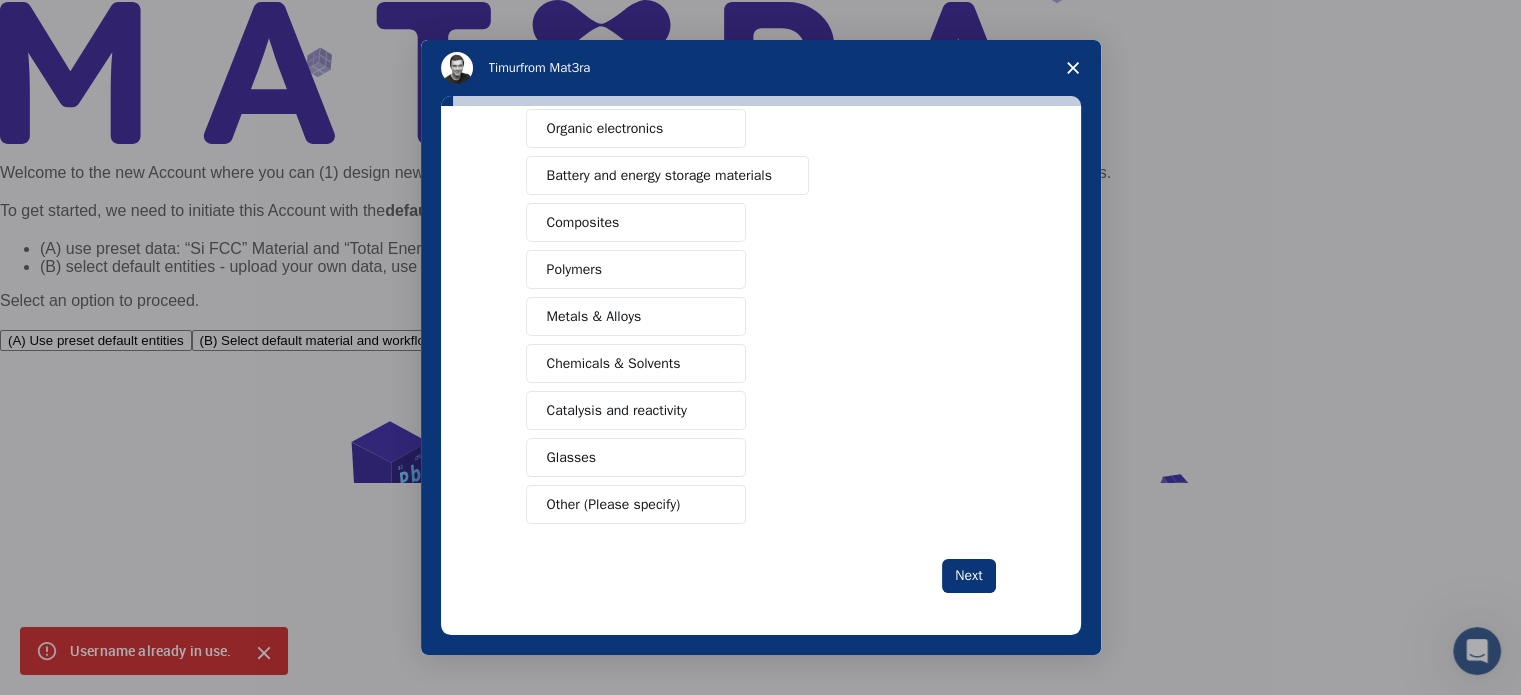 click on "Composites" at bounding box center [583, 222] 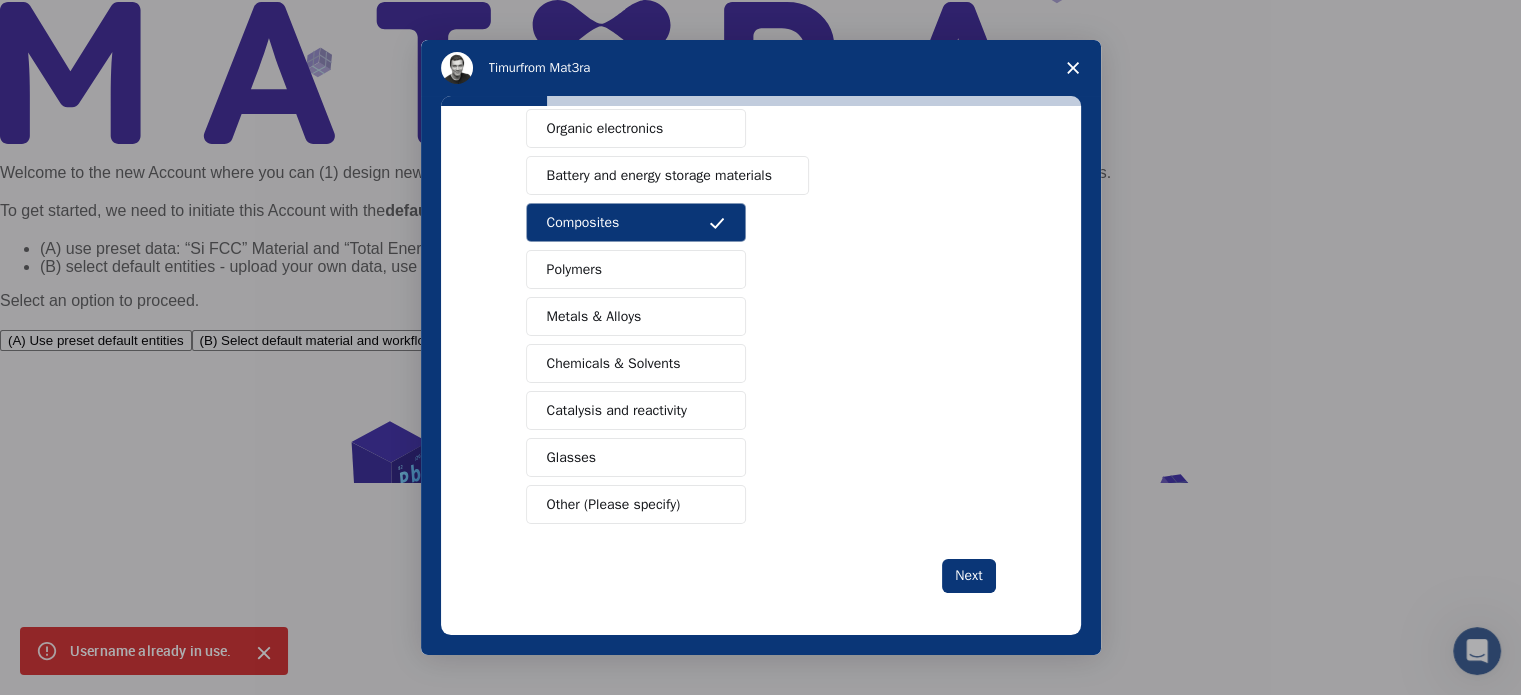 click on "Polymers" at bounding box center (574, 269) 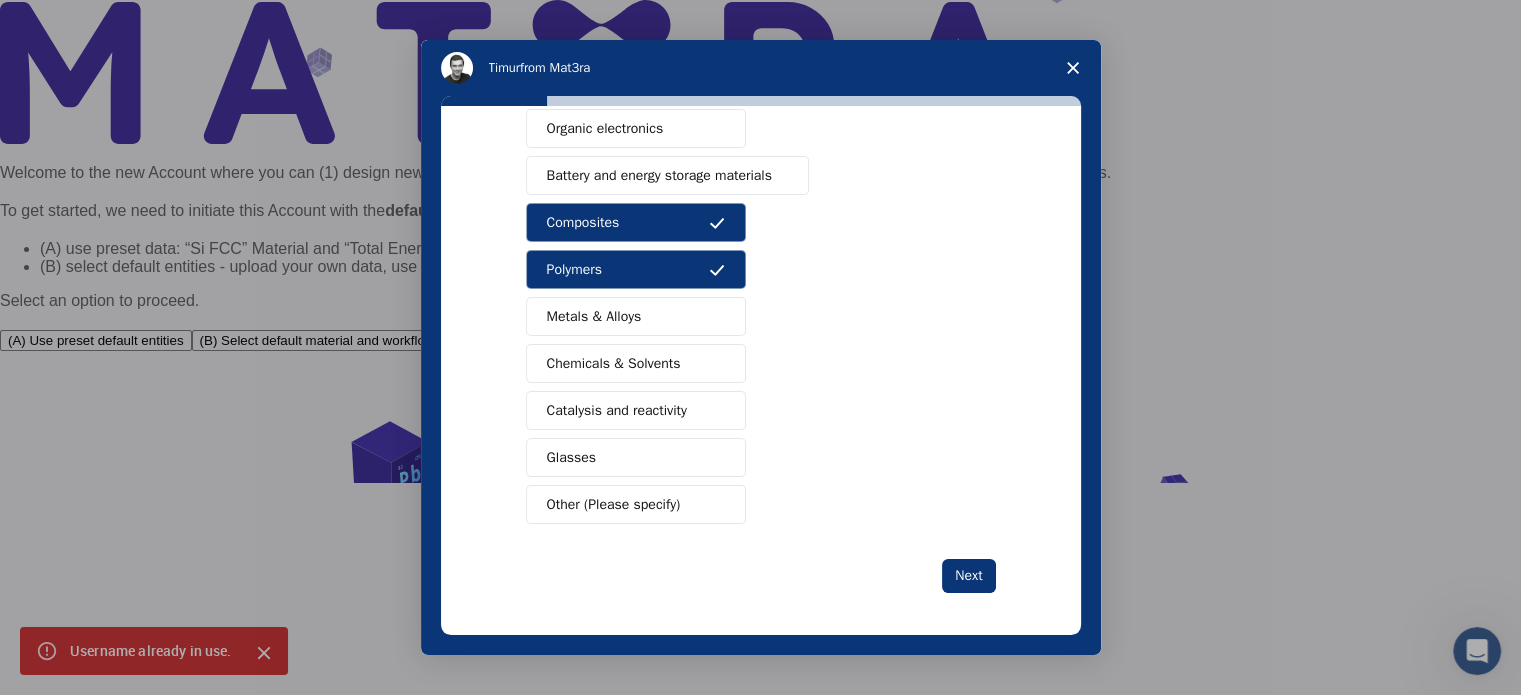 click on "Composites" at bounding box center (583, 222) 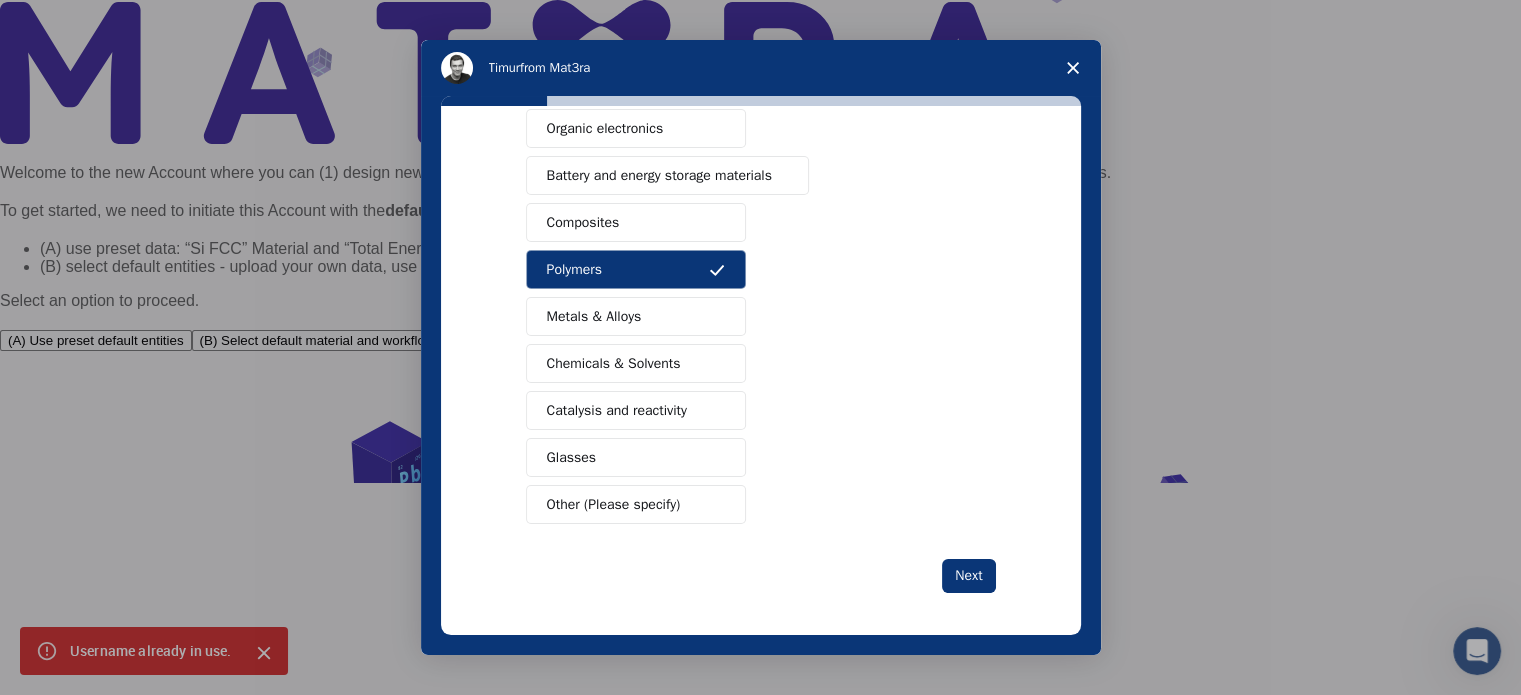 click on "Chemicals & Solvents" at bounding box center (636, 363) 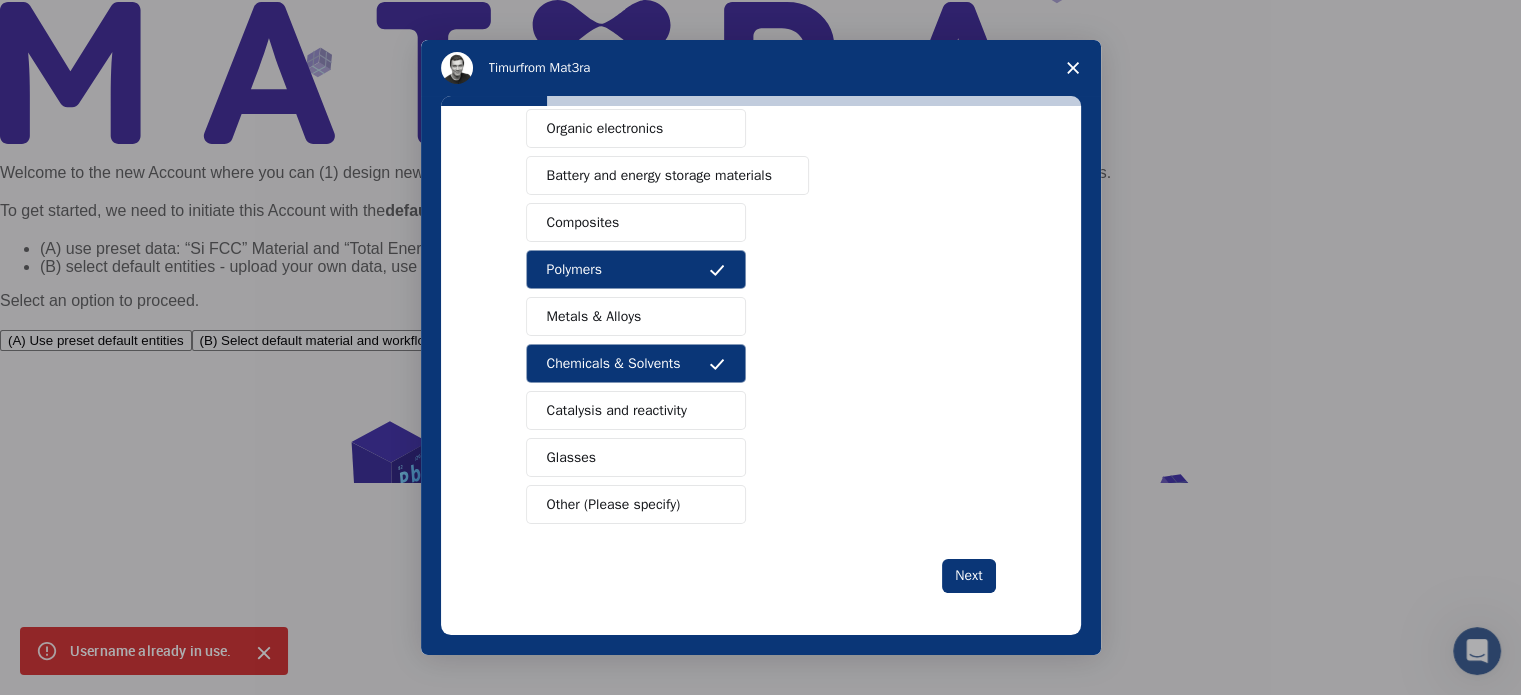 click on "Catalysis and reactivity" at bounding box center (636, 410) 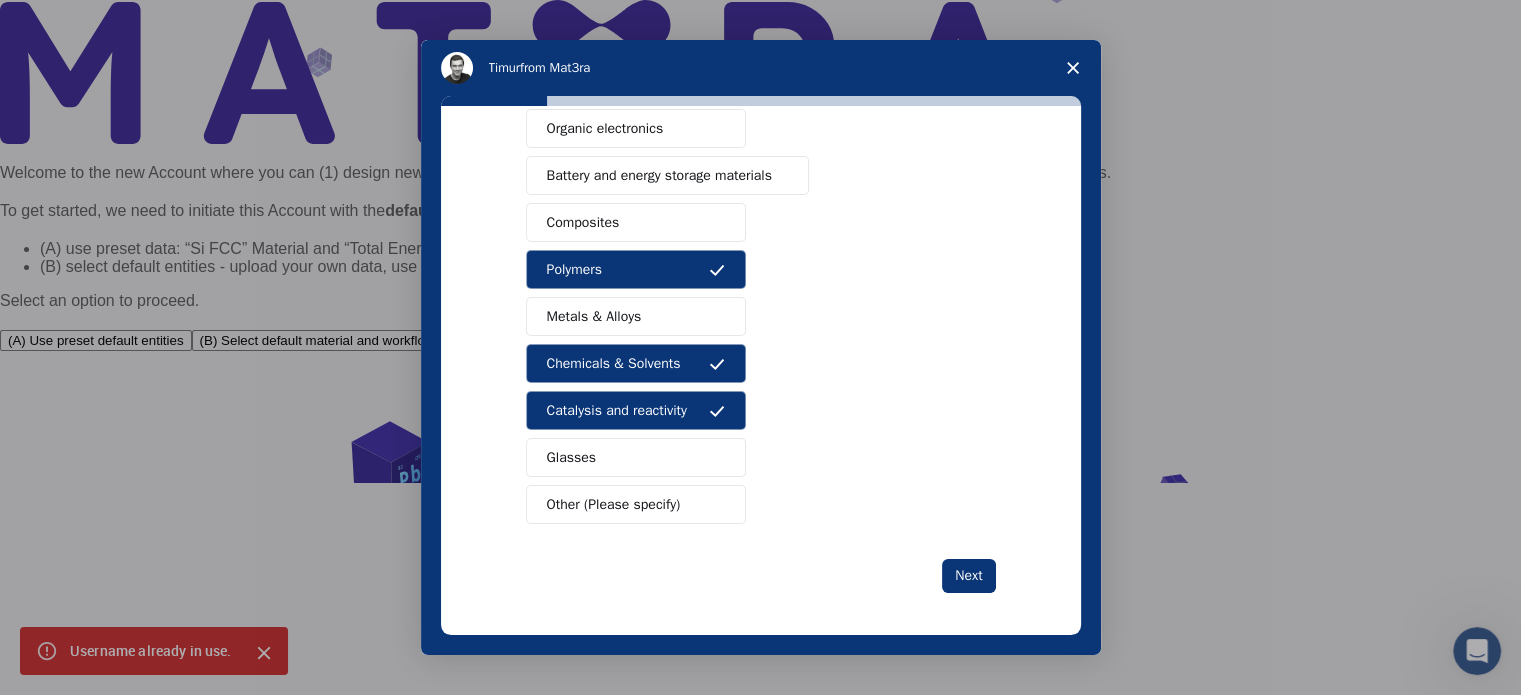 click on "Other (Please specify)" at bounding box center (614, 504) 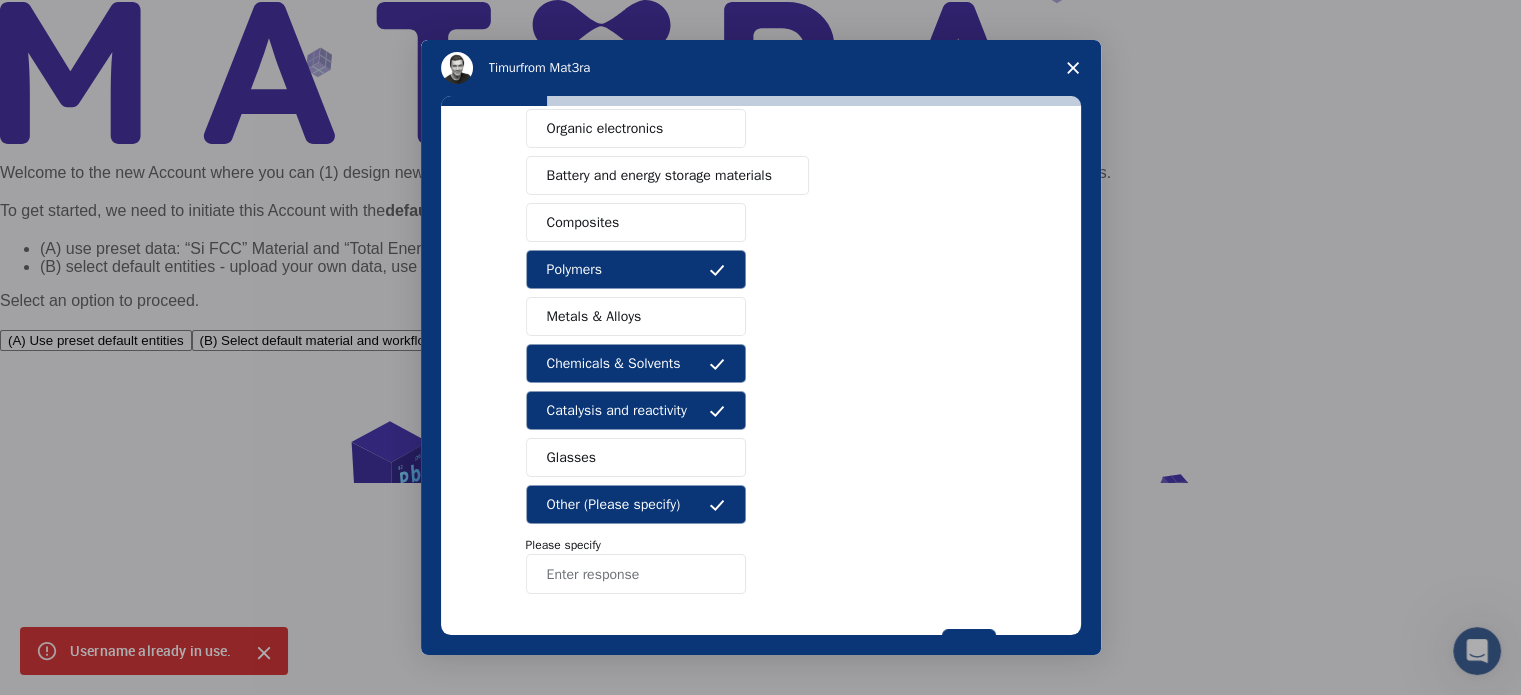 click on "Glasses" at bounding box center [636, 457] 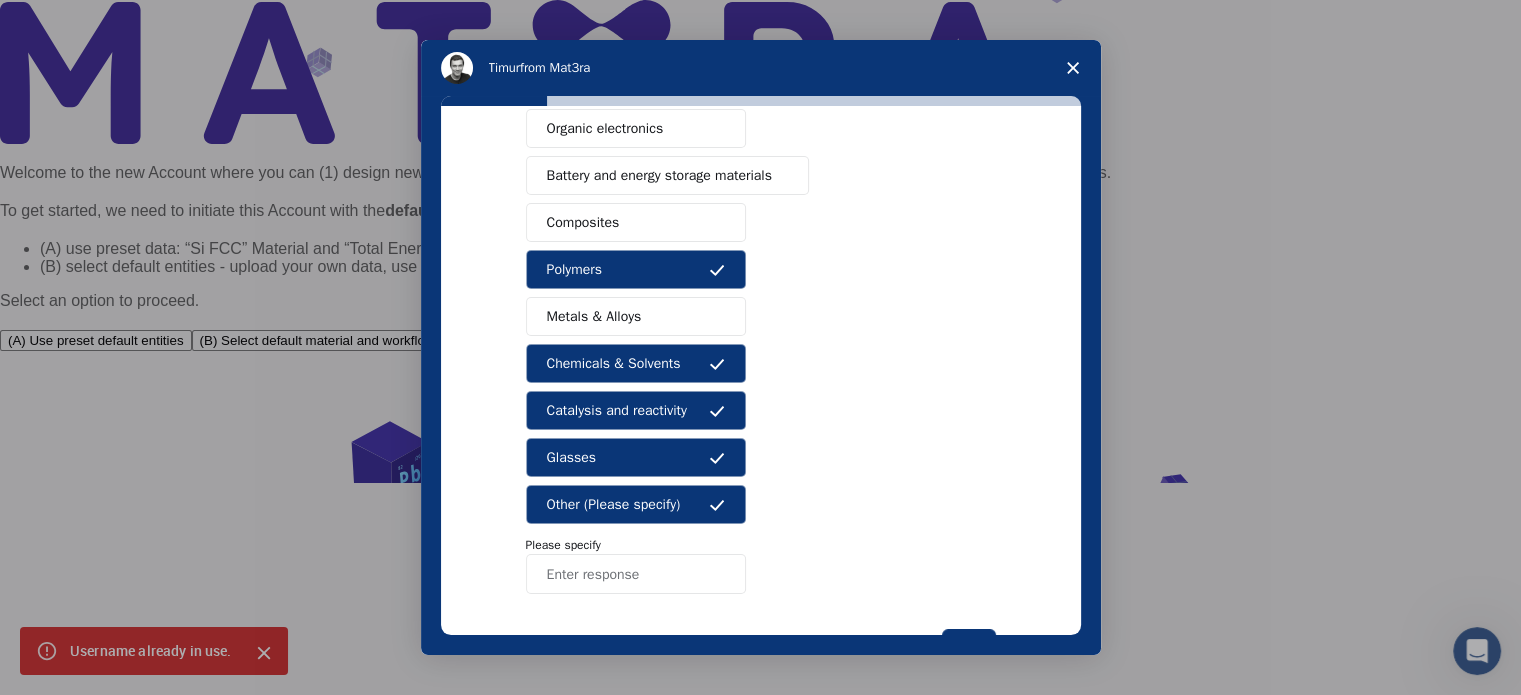 click on "Other (Please specify)" at bounding box center (614, 504) 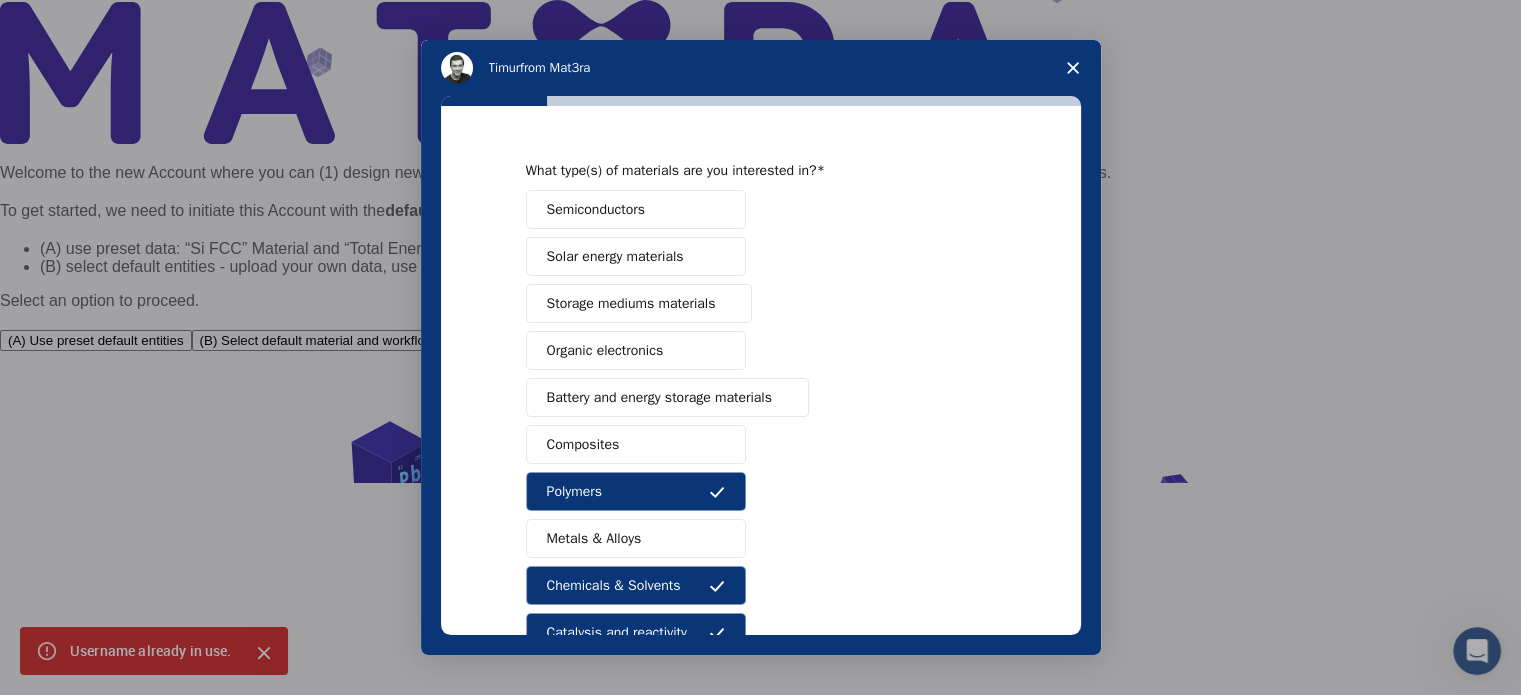 scroll, scrollTop: 0, scrollLeft: 0, axis: both 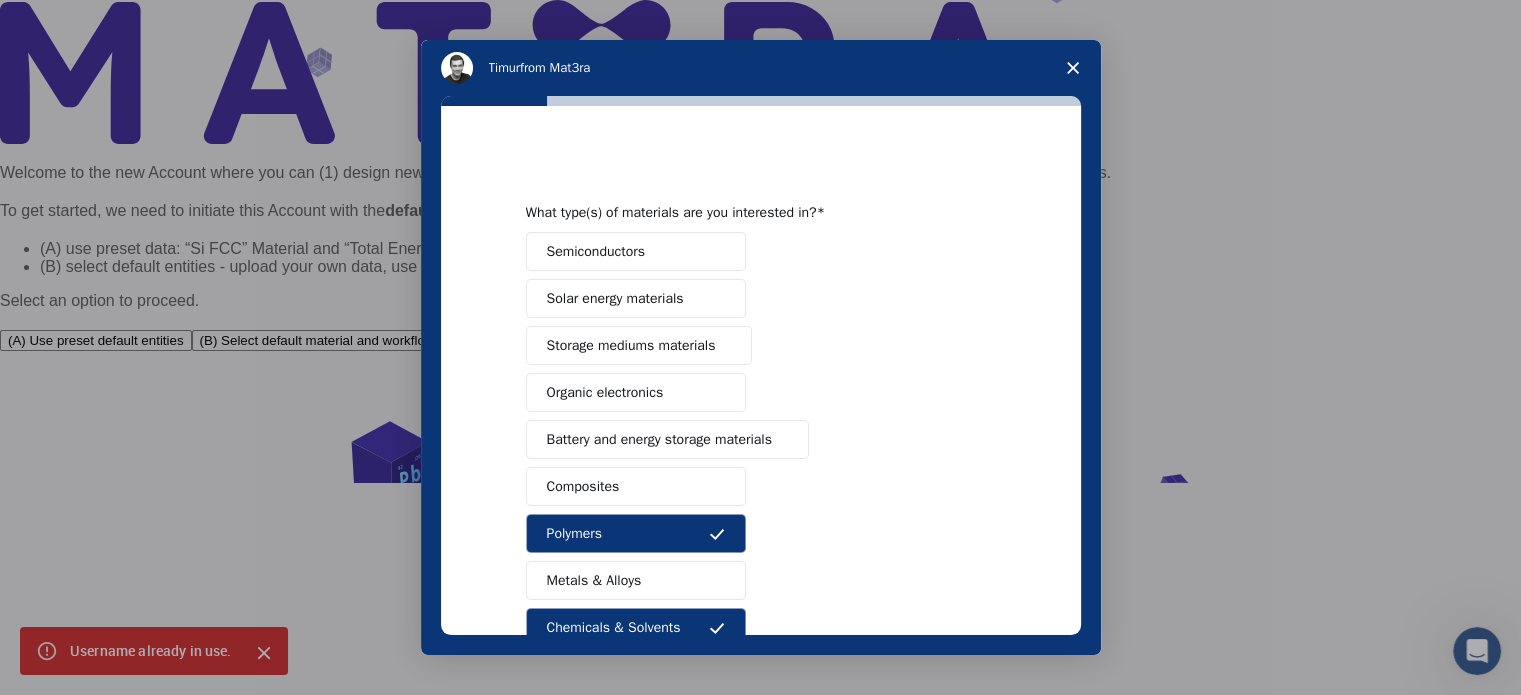 click on "Organic electronics" at bounding box center [605, 392] 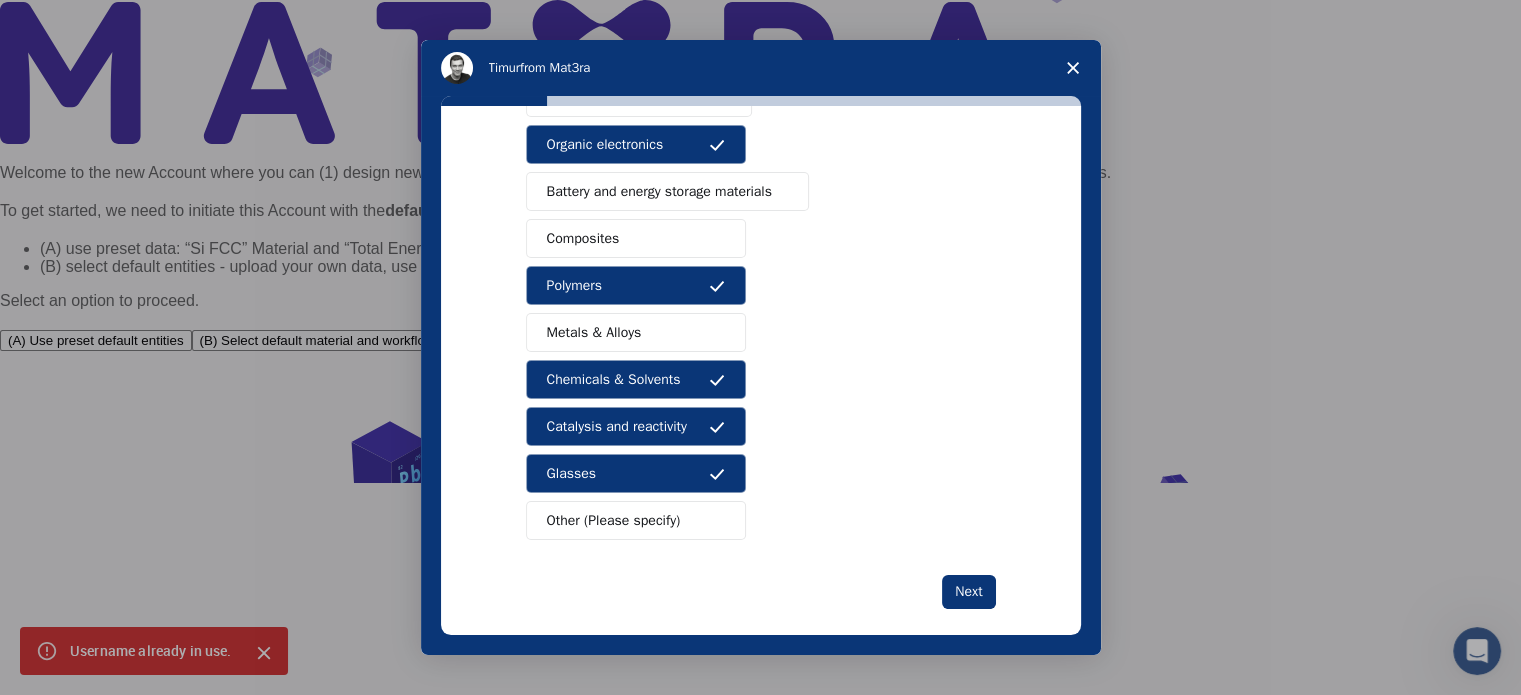 scroll, scrollTop: 264, scrollLeft: 0, axis: vertical 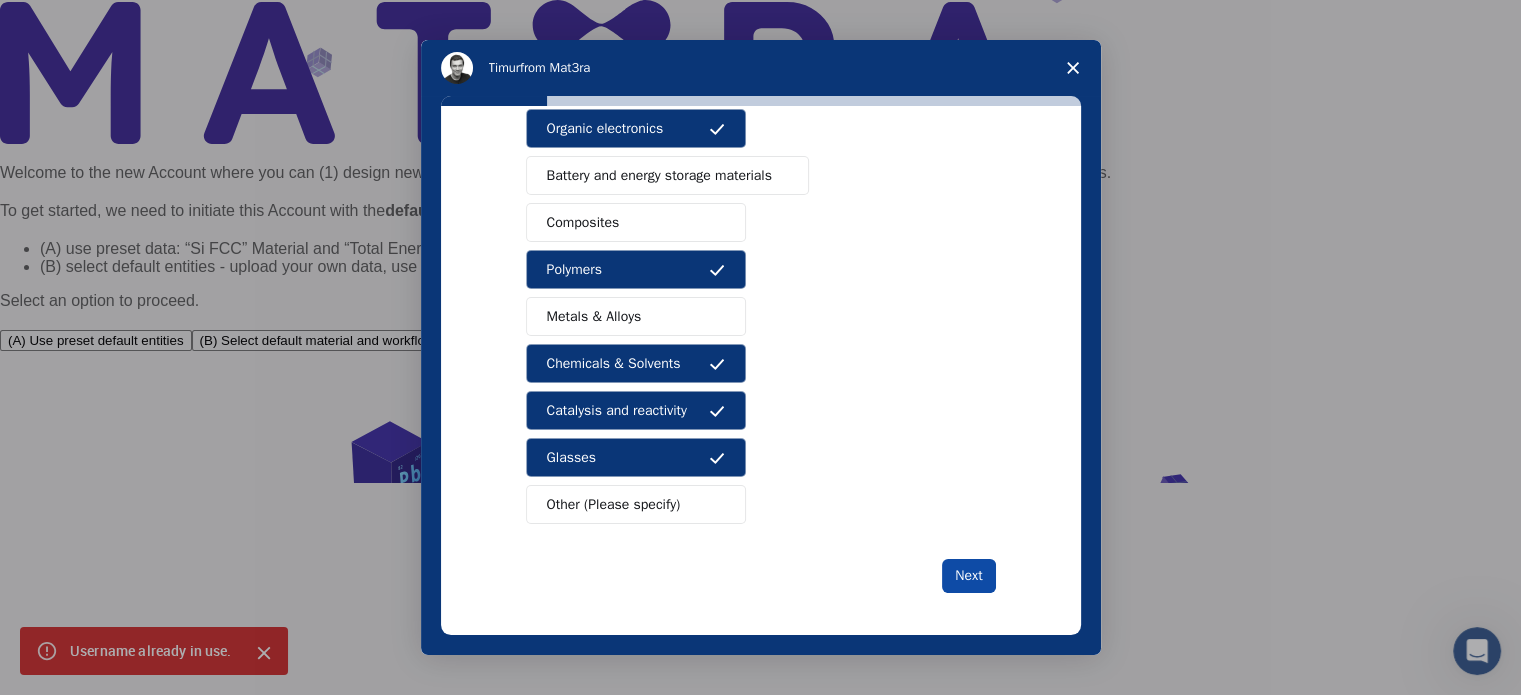 click on "Next" at bounding box center [968, 576] 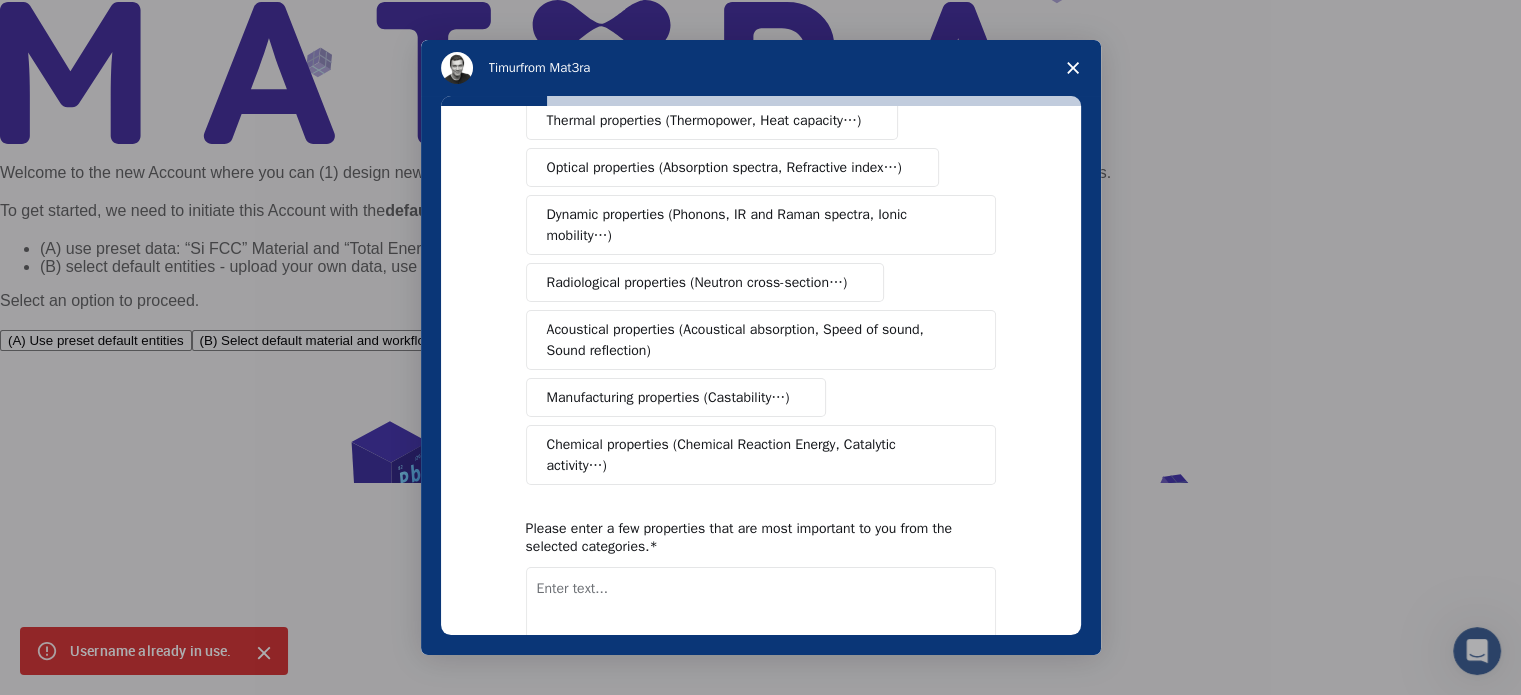 scroll, scrollTop: 0, scrollLeft: 0, axis: both 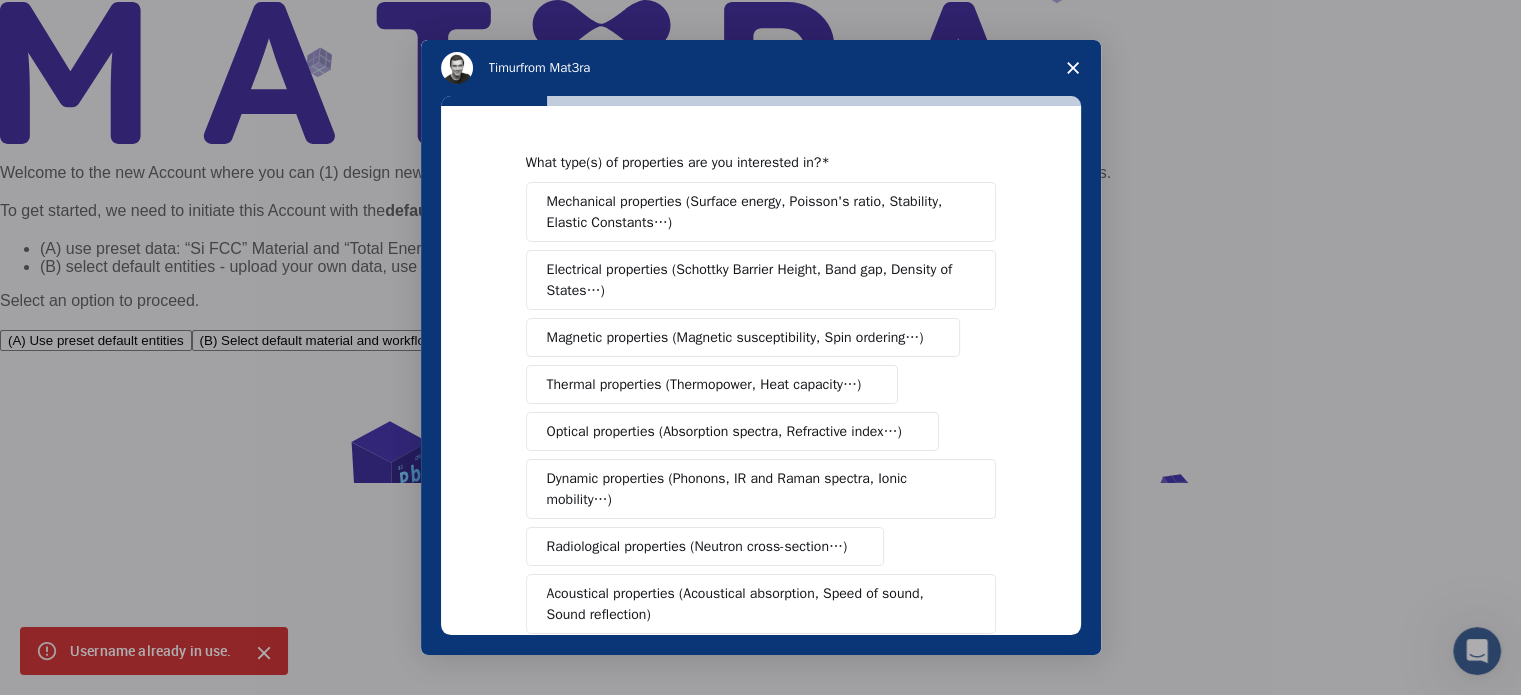 click on "Mechanical properties (Surface energy, Poisson's ratio, Stability, Elastic Constants…)" at bounding box center [754, 212] 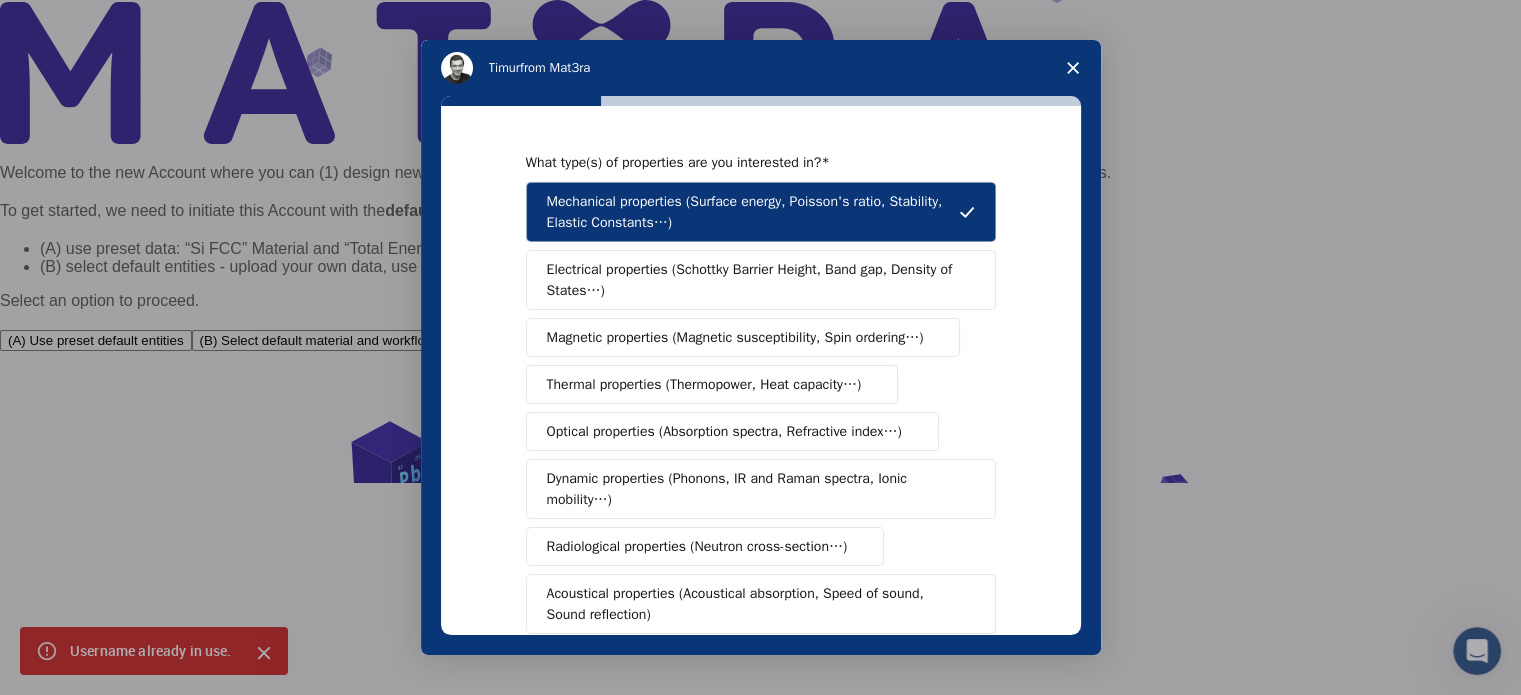 click on "Mechanical properties (Surface energy, Poisson's ratio, Stability, Elastic Constants…)" at bounding box center (753, 212) 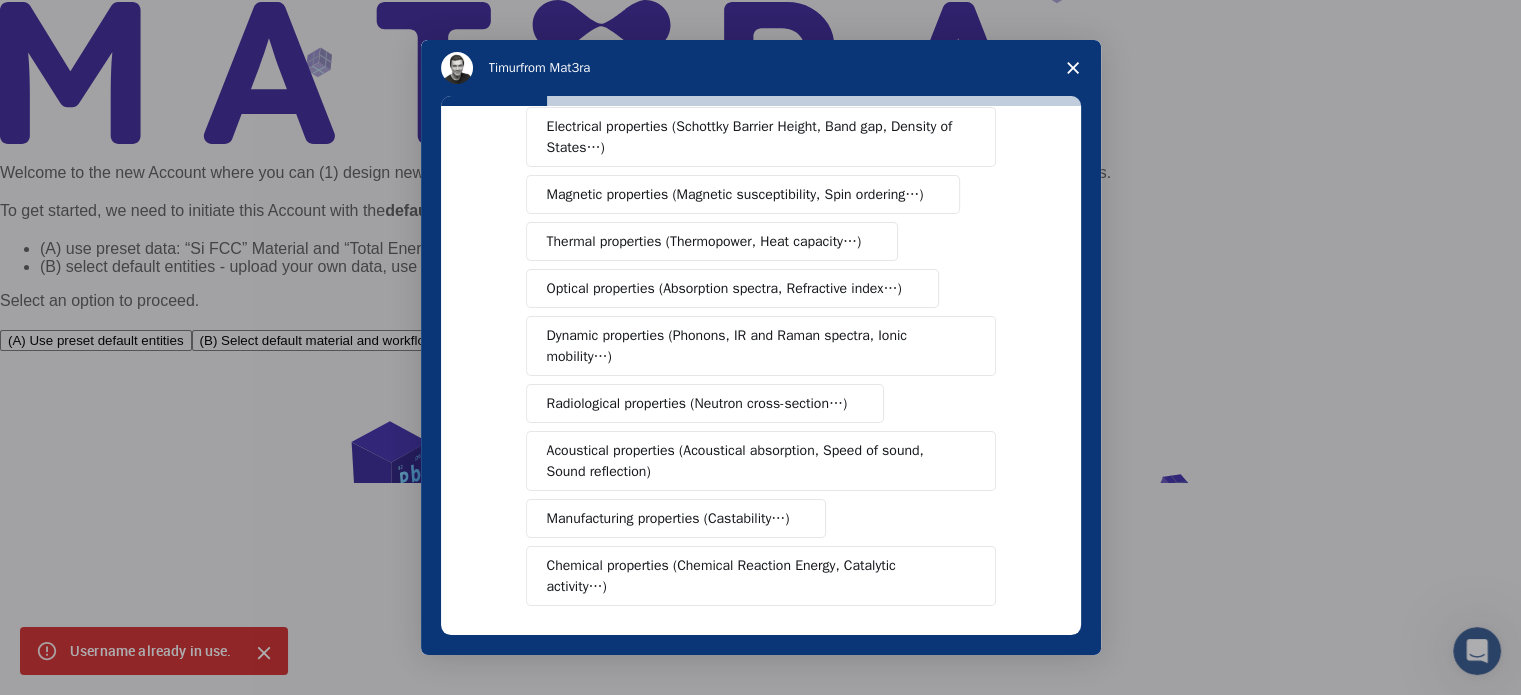 scroll, scrollTop: 368, scrollLeft: 0, axis: vertical 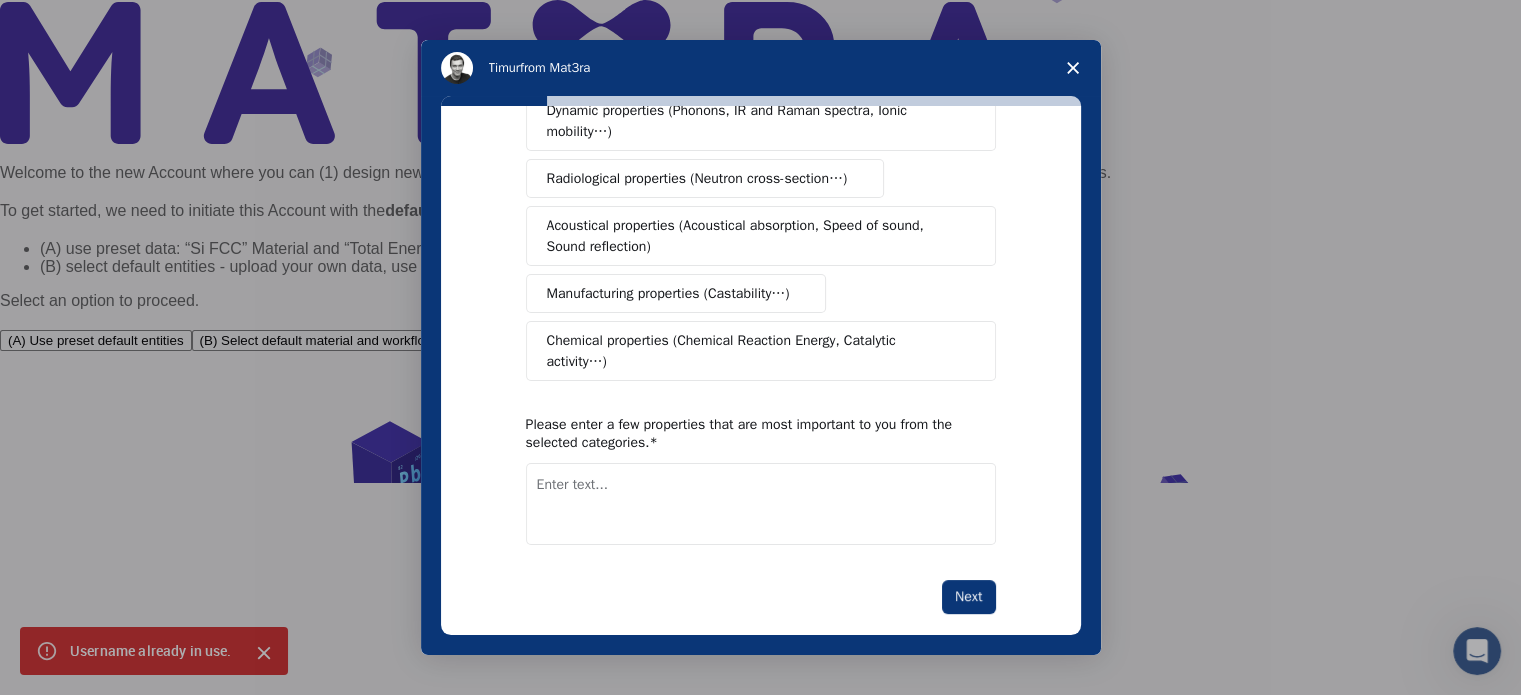 click on "Chemical properties (Chemical Reaction Energy, Catalytic activity…)" at bounding box center (753, 351) 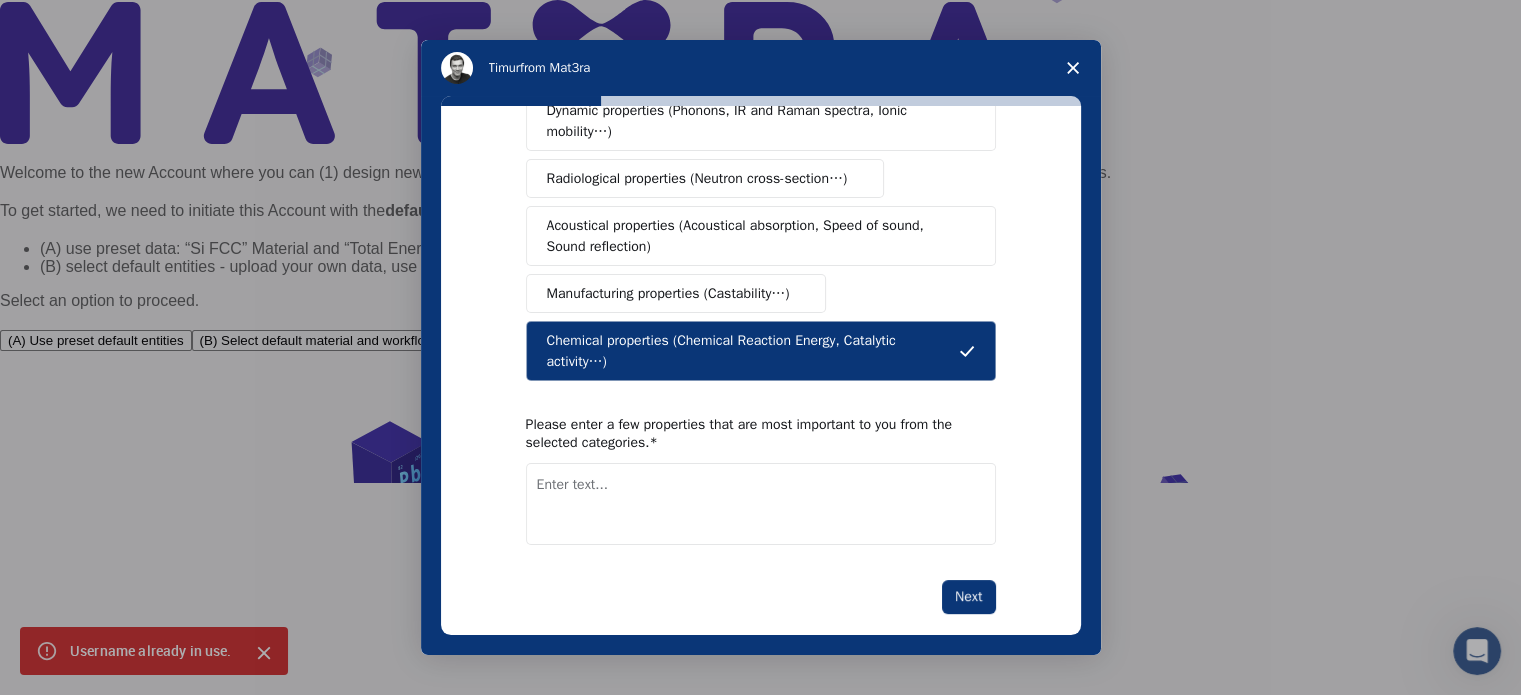 click on "Manufacturing properties (Castability…)" at bounding box center [668, 293] 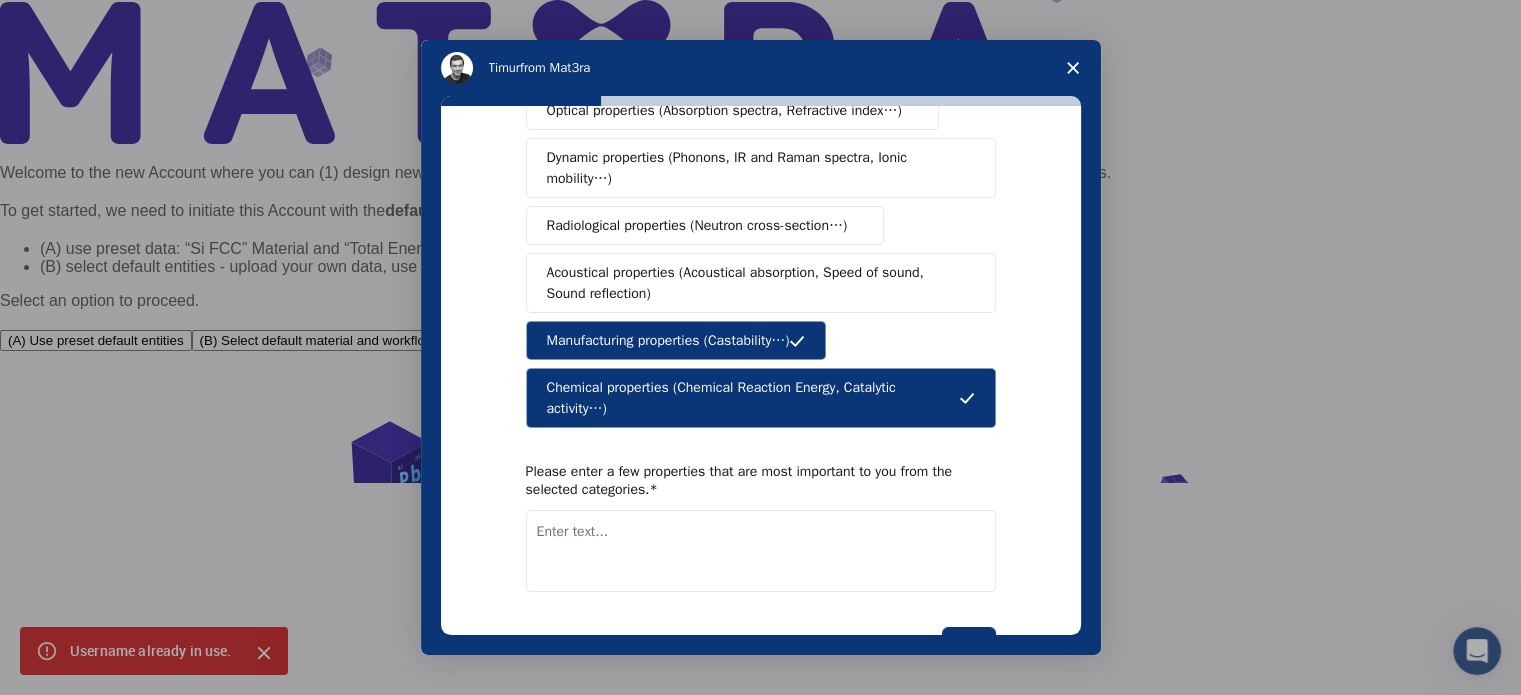 scroll, scrollTop: 168, scrollLeft: 0, axis: vertical 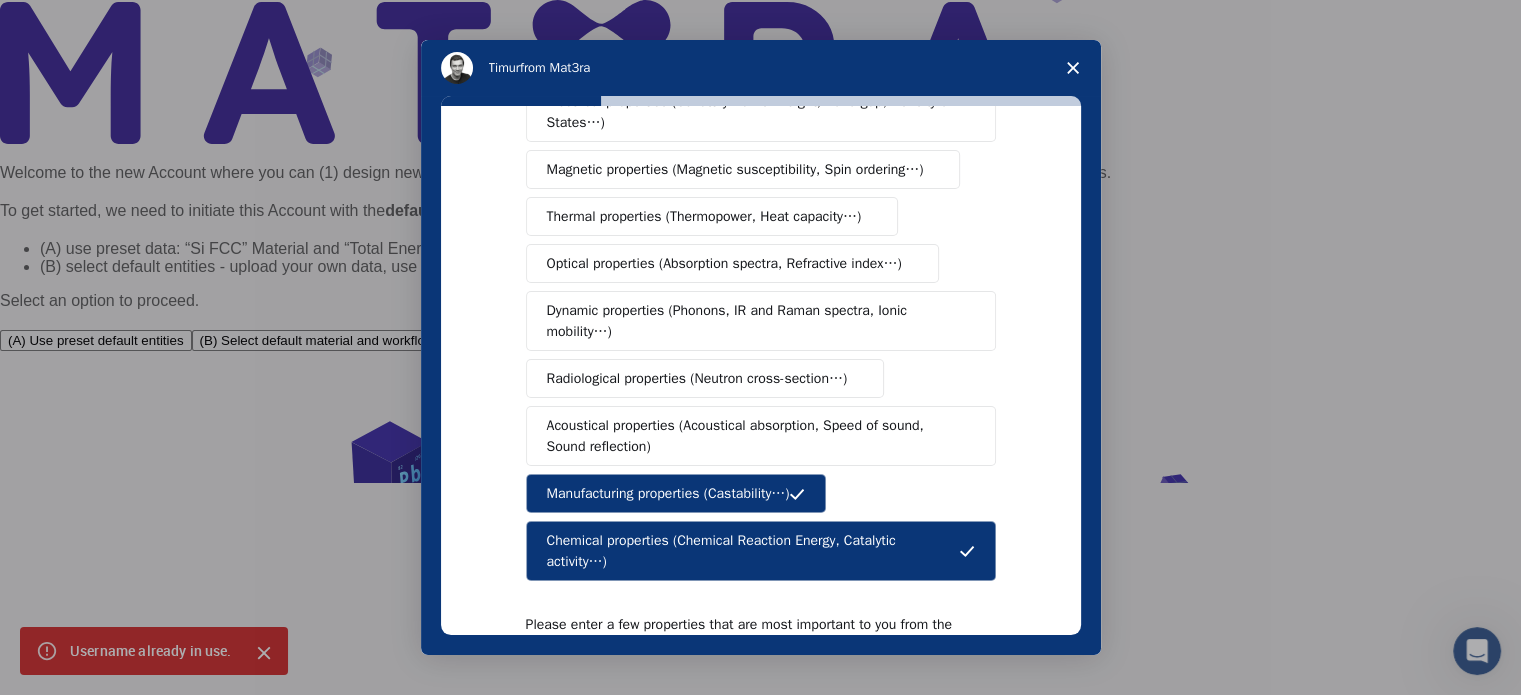 click on "Dynamic properties (Phonons, IR and Raman spectra, Ionic mobility…)" at bounding box center [753, 321] 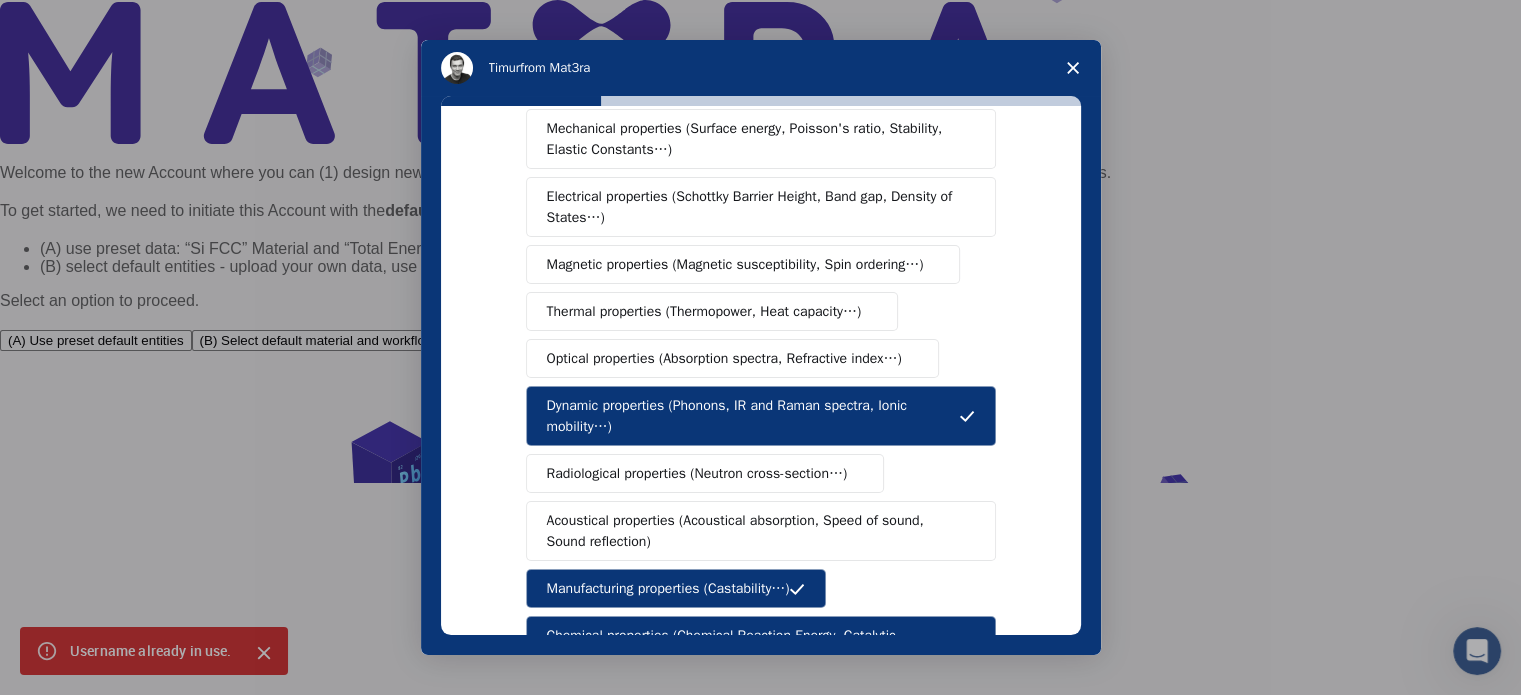 scroll, scrollTop: 68, scrollLeft: 0, axis: vertical 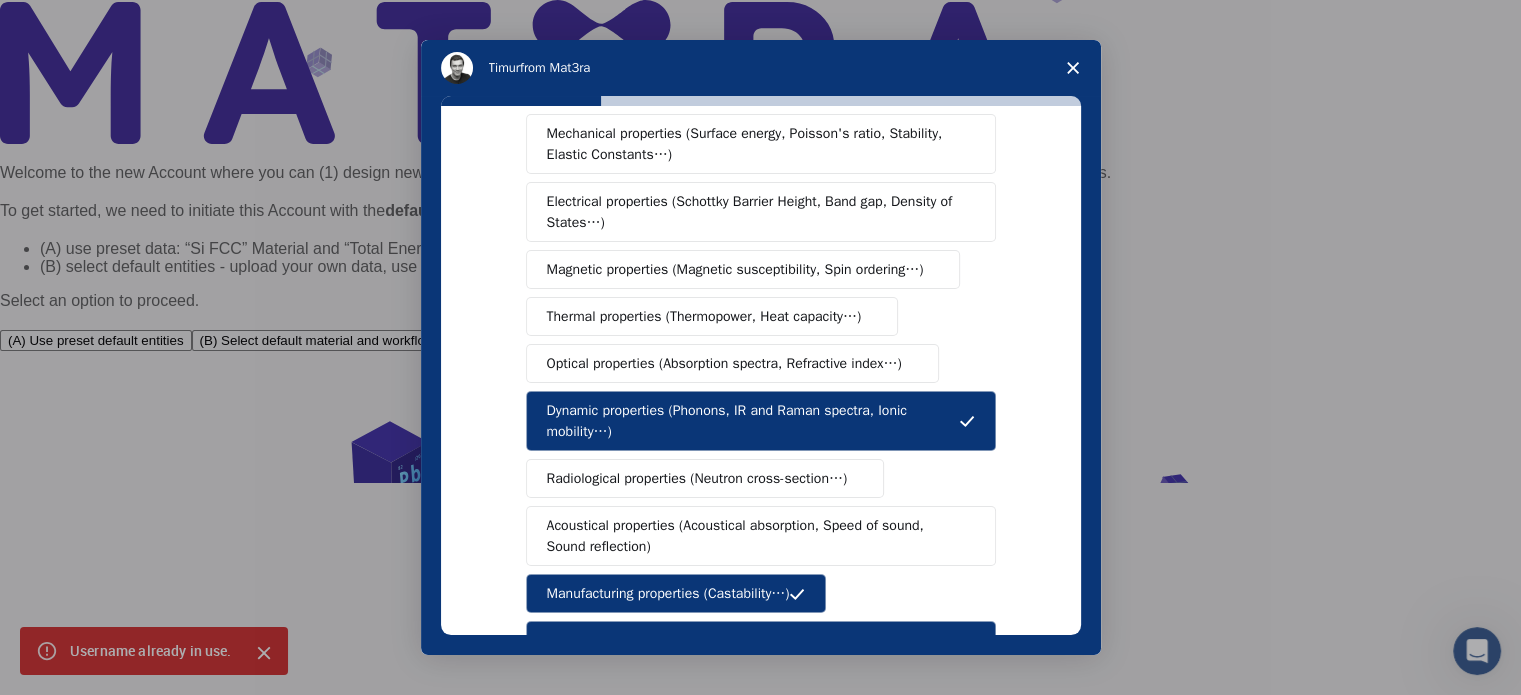 click on "Thermal properties (Thermopower, Heat capacity…)" at bounding box center (712, 316) 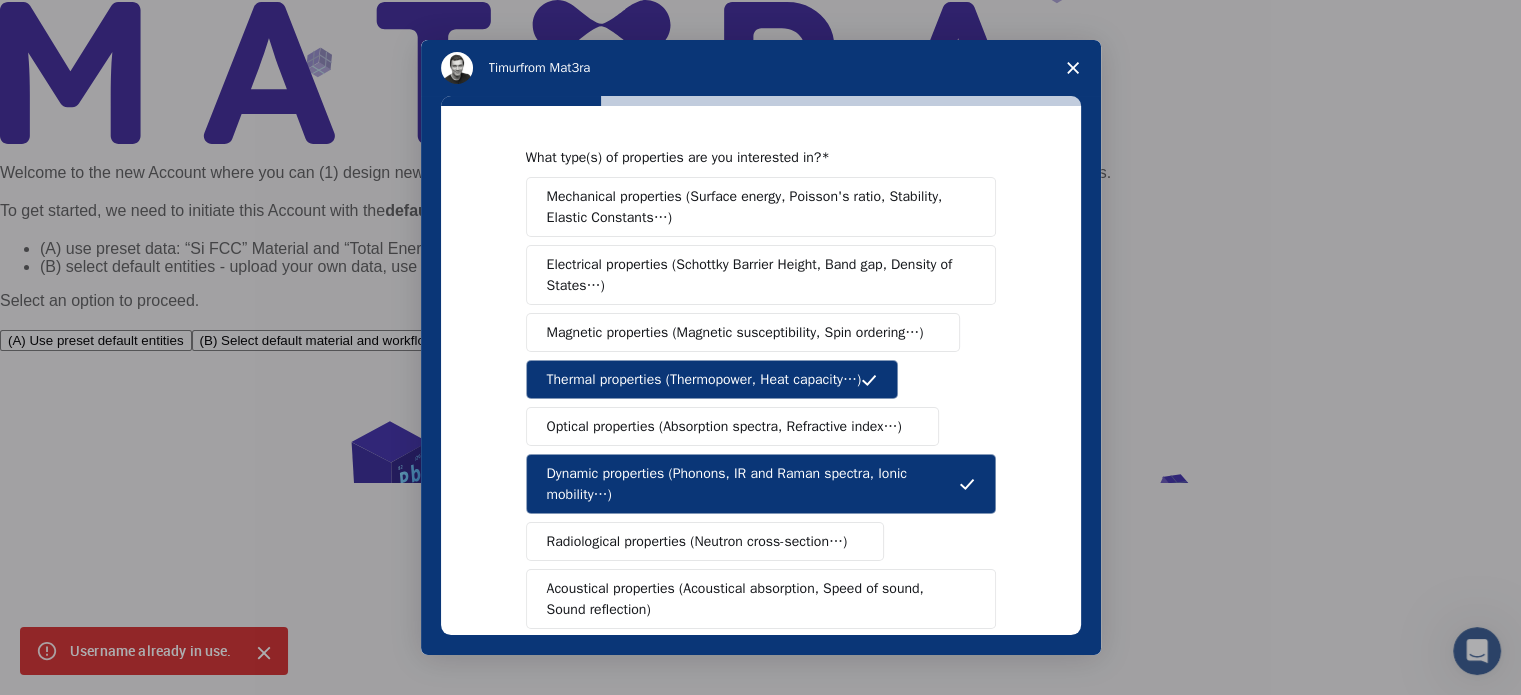 scroll, scrollTop: 0, scrollLeft: 0, axis: both 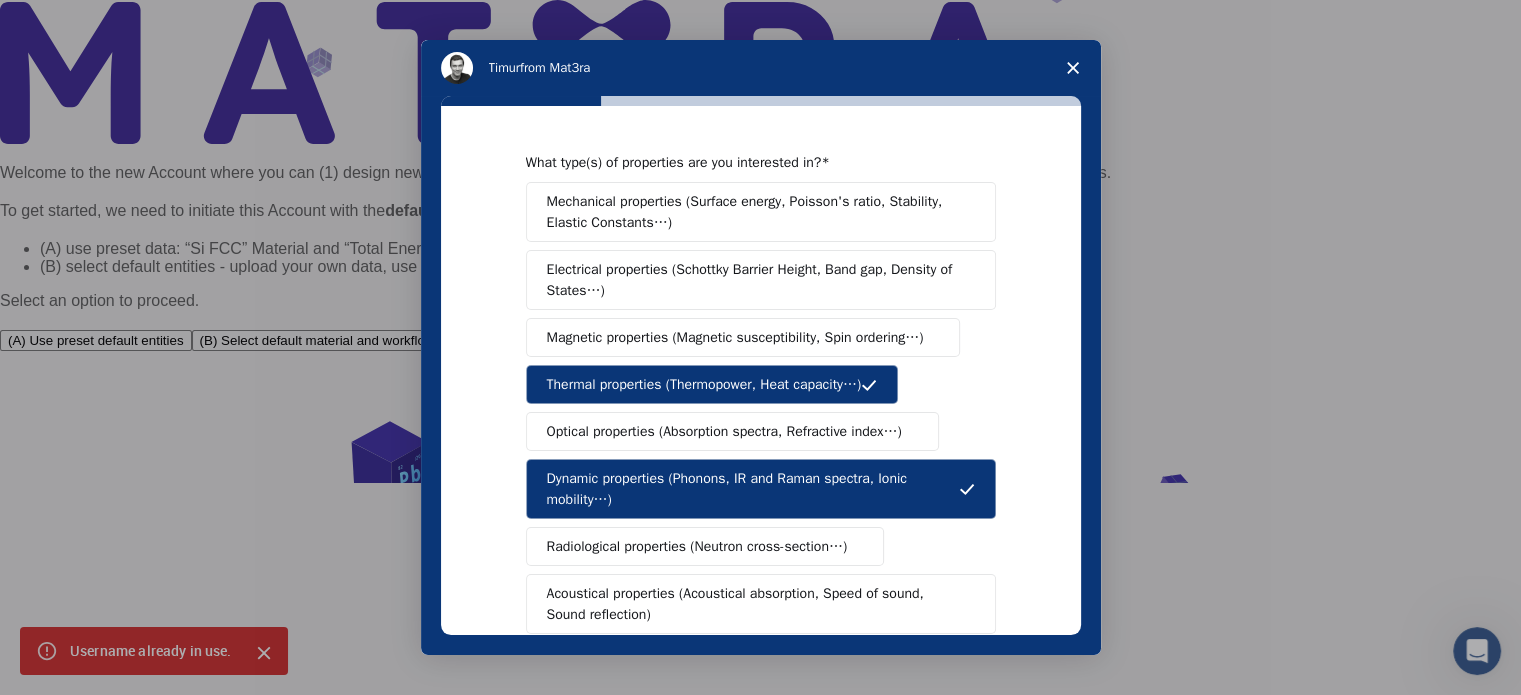 click on "Electrical properties (Schottky Barrier Height, Band gap, Density of States…)" at bounding box center (754, 280) 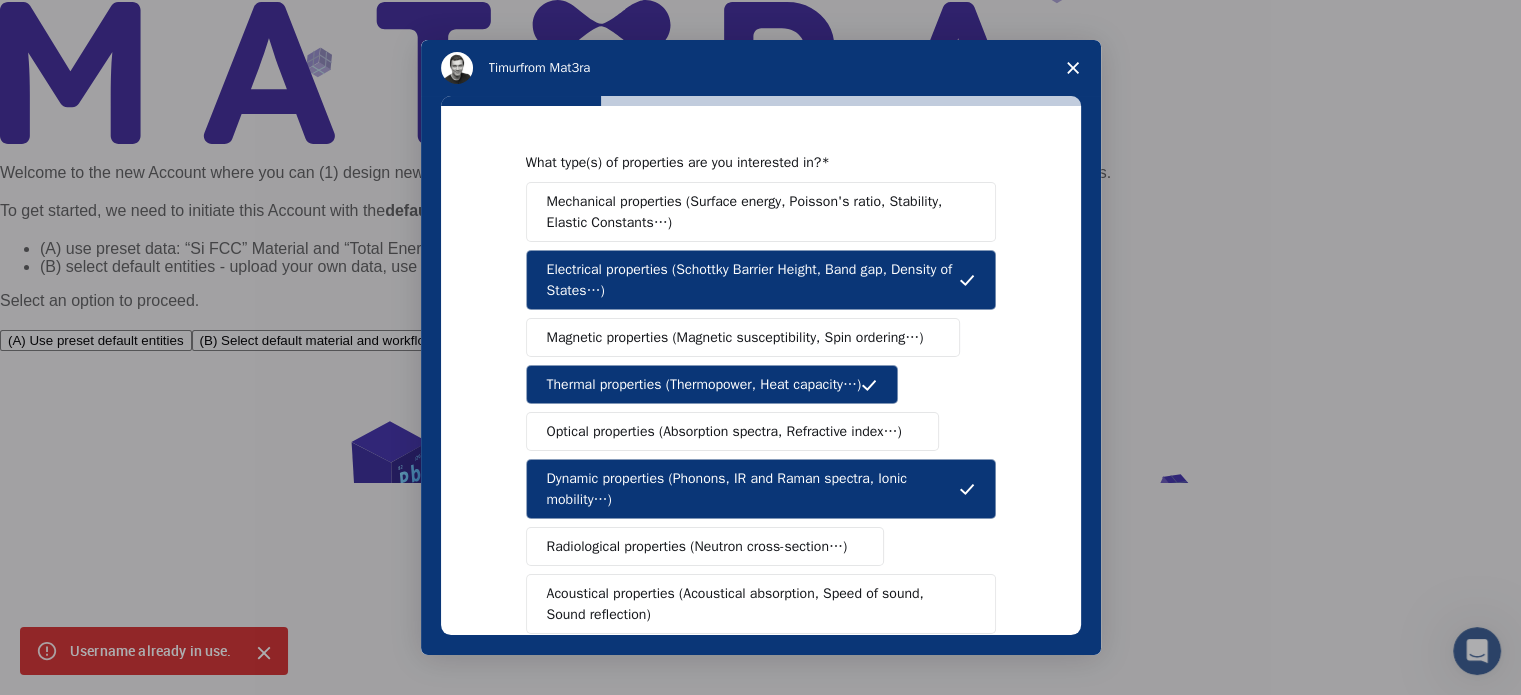 click on "Electrical properties (Schottky Barrier Height, Band gap, Density of States…)" at bounding box center (753, 280) 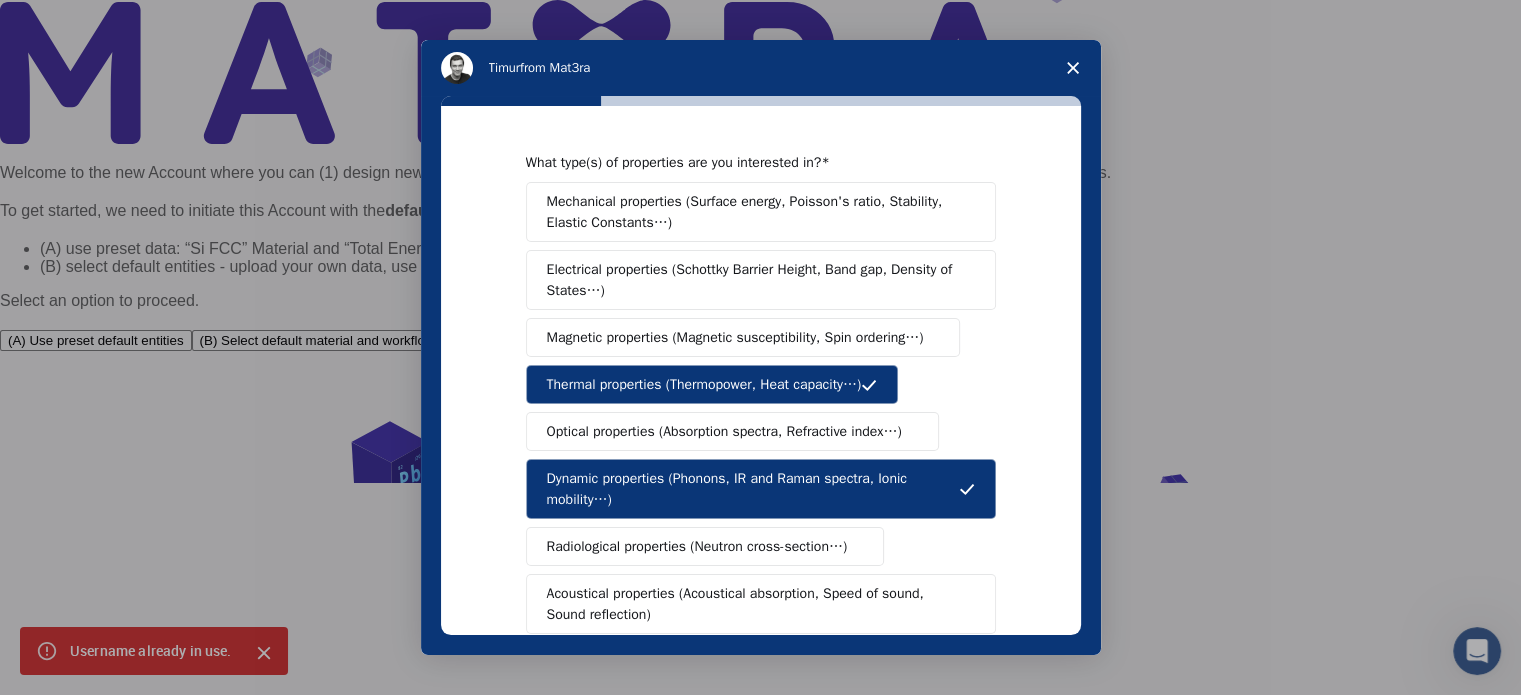 click on "Mechanical properties (Surface energy, Poisson's ratio, Stability, Elastic Constants…)" at bounding box center [754, 212] 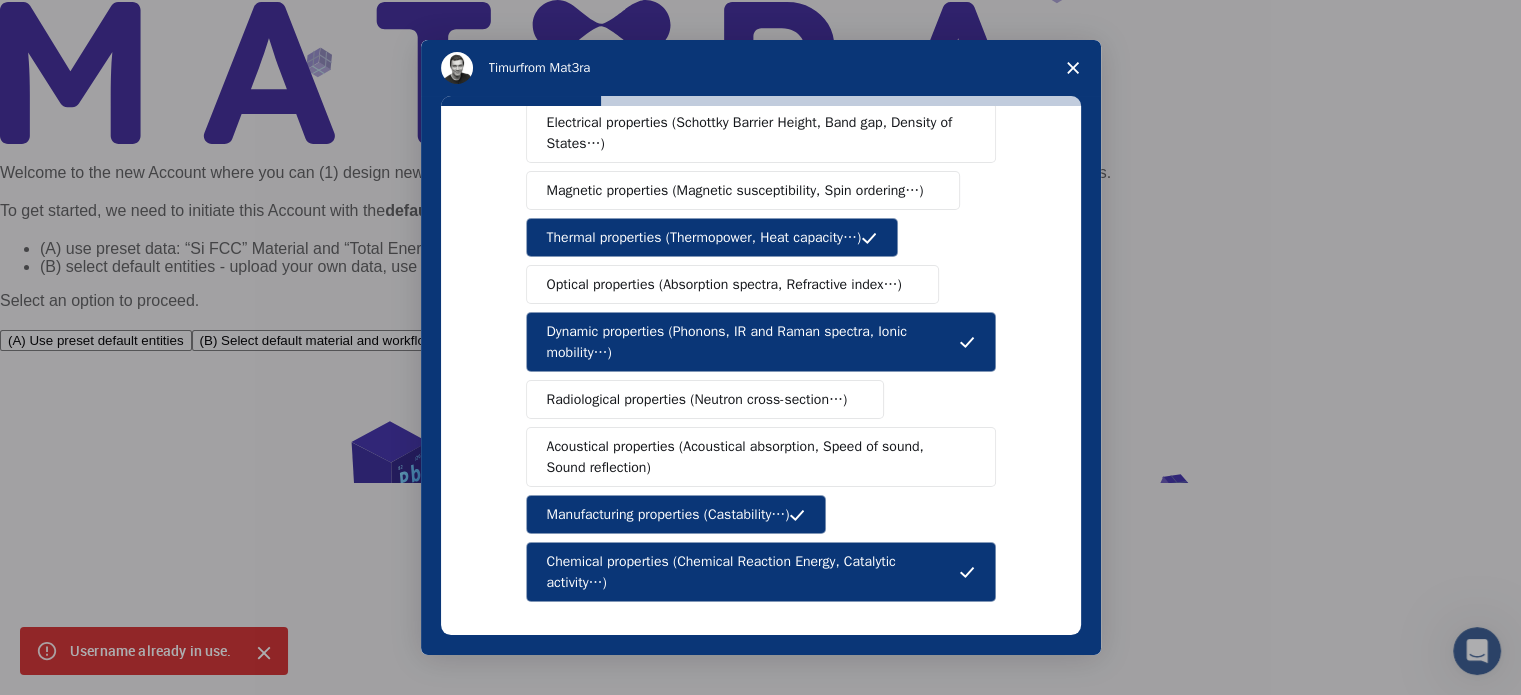 scroll, scrollTop: 368, scrollLeft: 0, axis: vertical 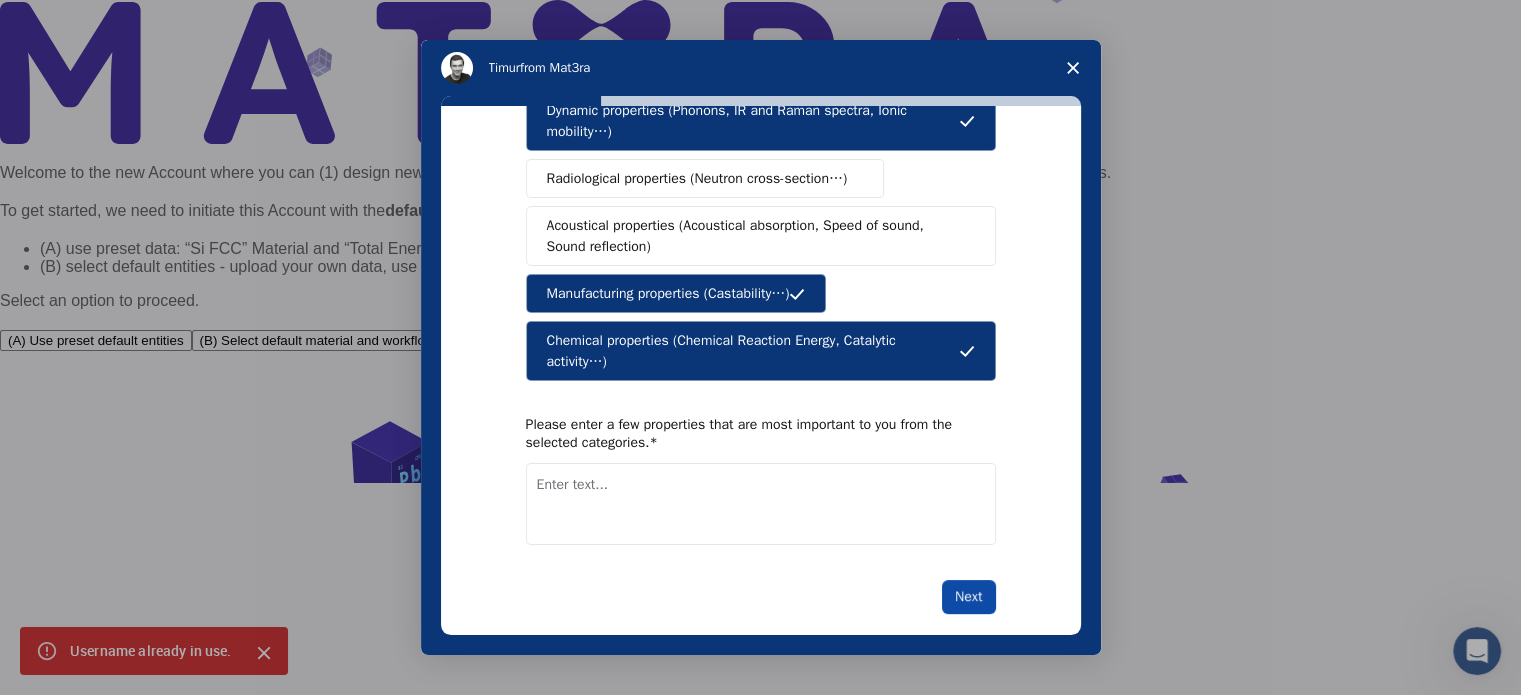 click on "Next" at bounding box center (968, 597) 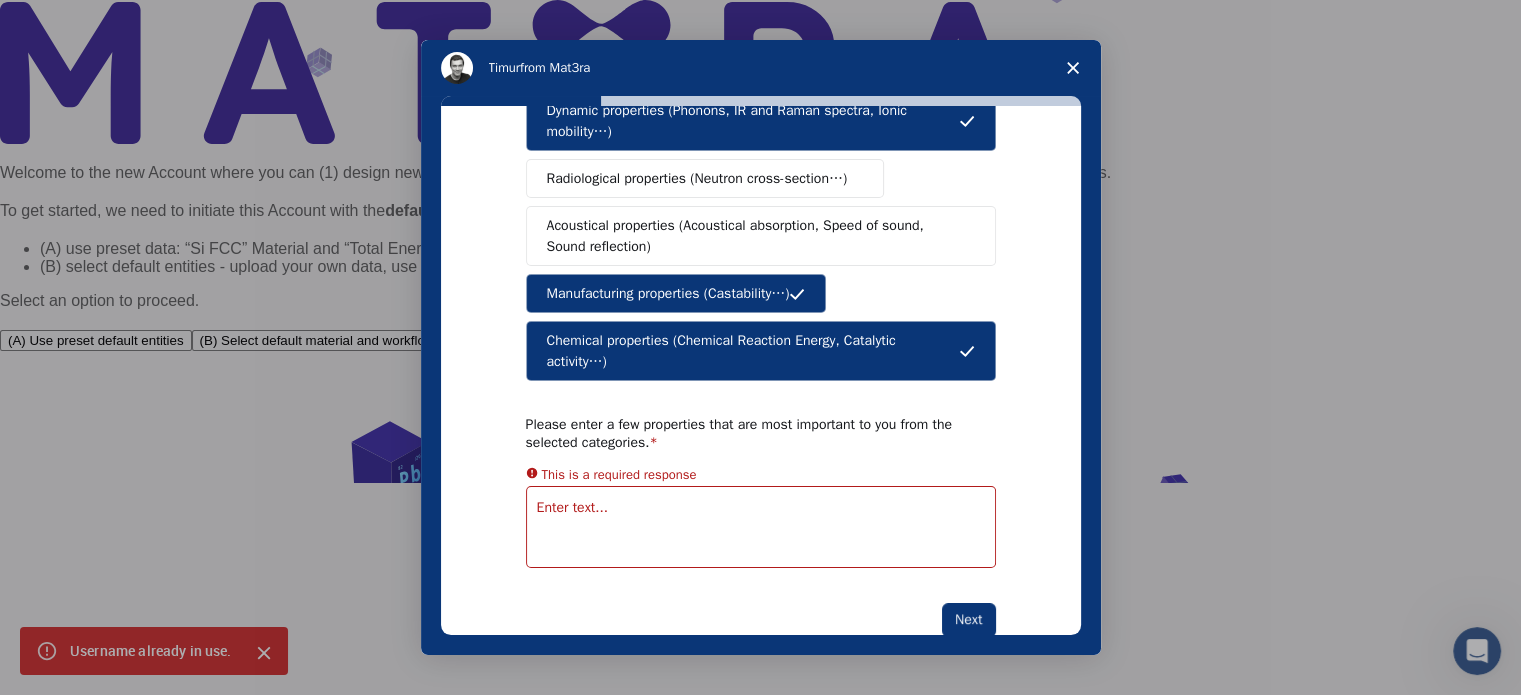 click on "Please enter a few properties that are most important to you from the selected categories." at bounding box center (746, 434) 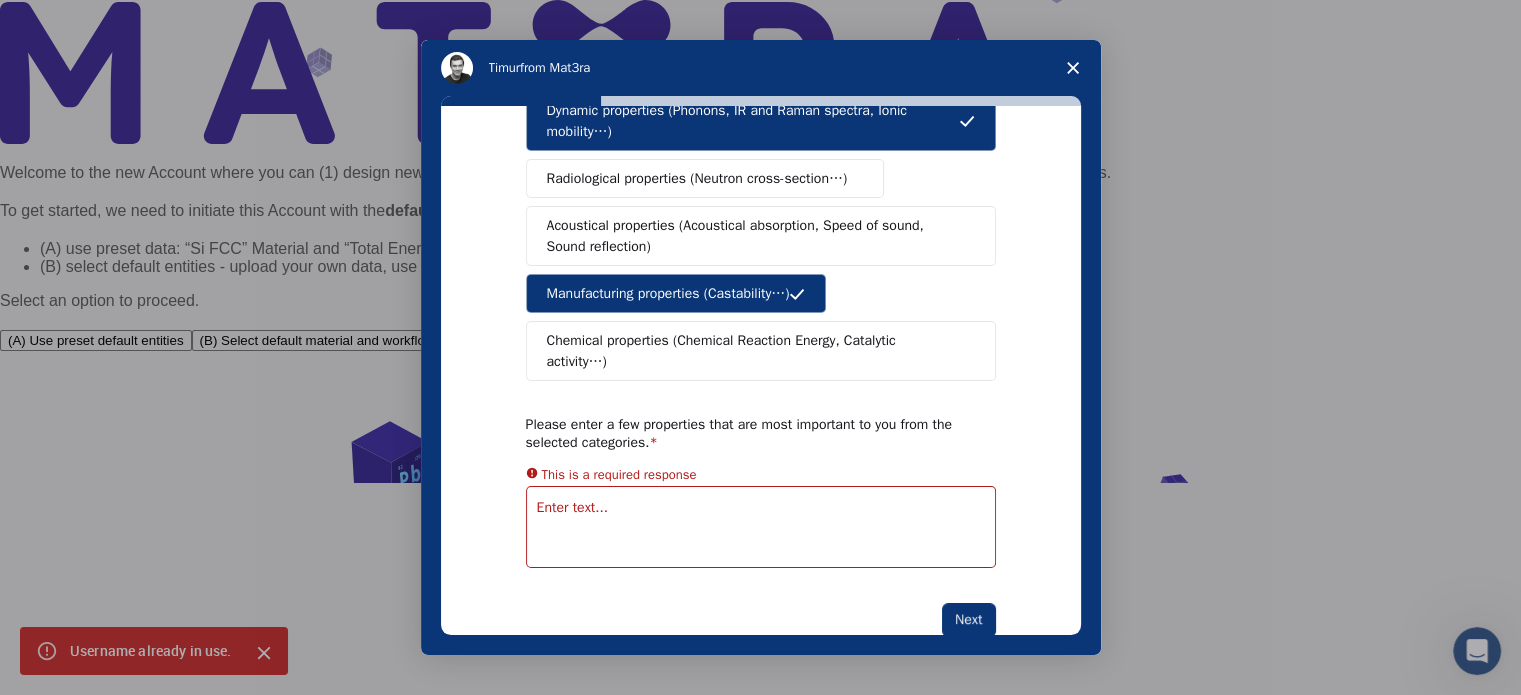 click on "Chemical properties (Chemical Reaction Energy, Catalytic activity…)" at bounding box center [753, 351] 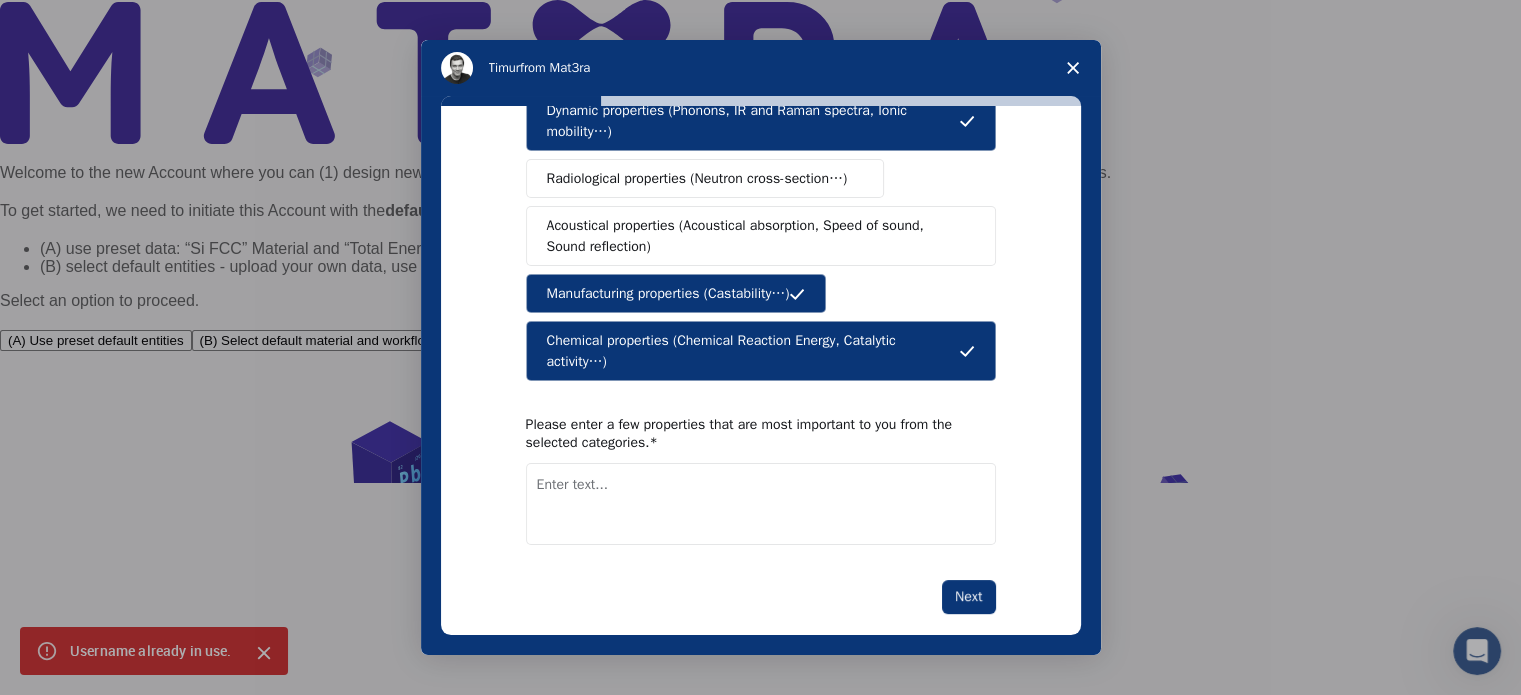 click at bounding box center (761, 504) 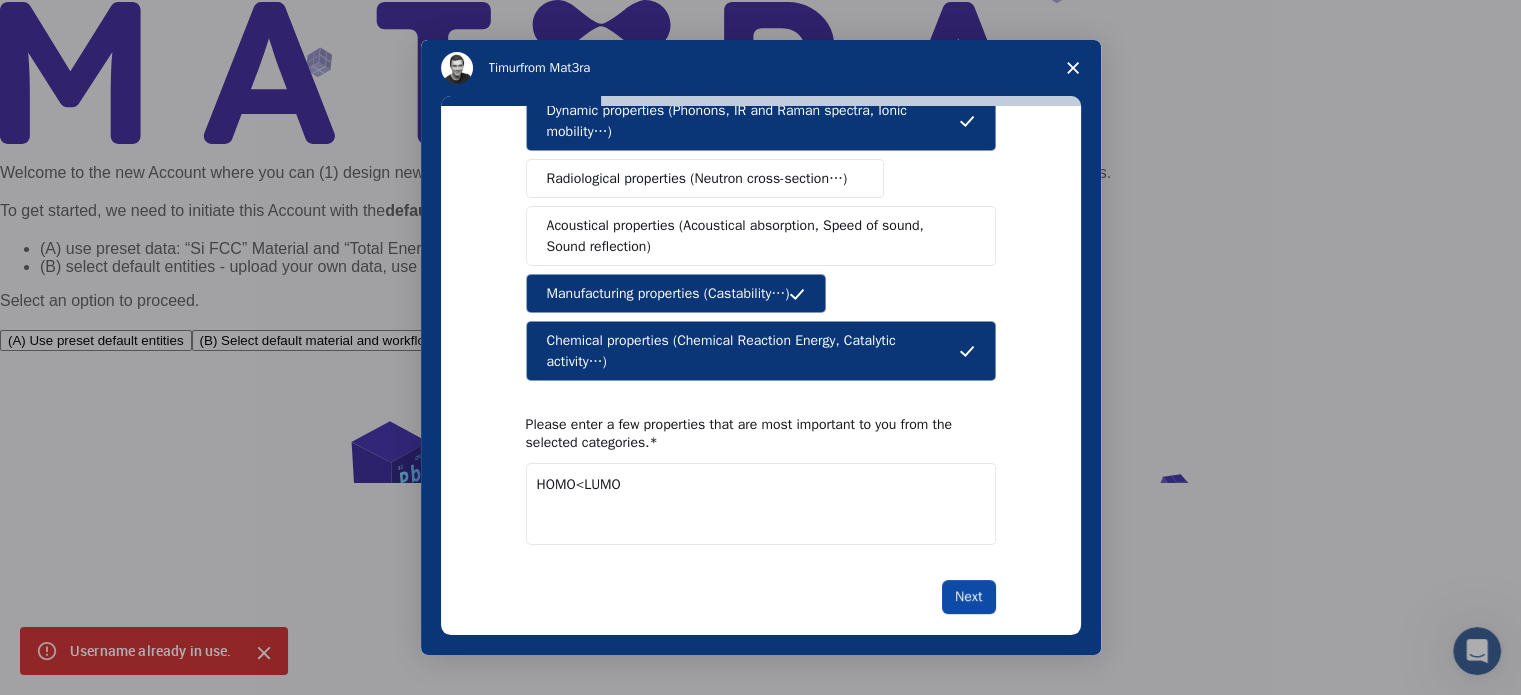 type on "HOMO<LUMO" 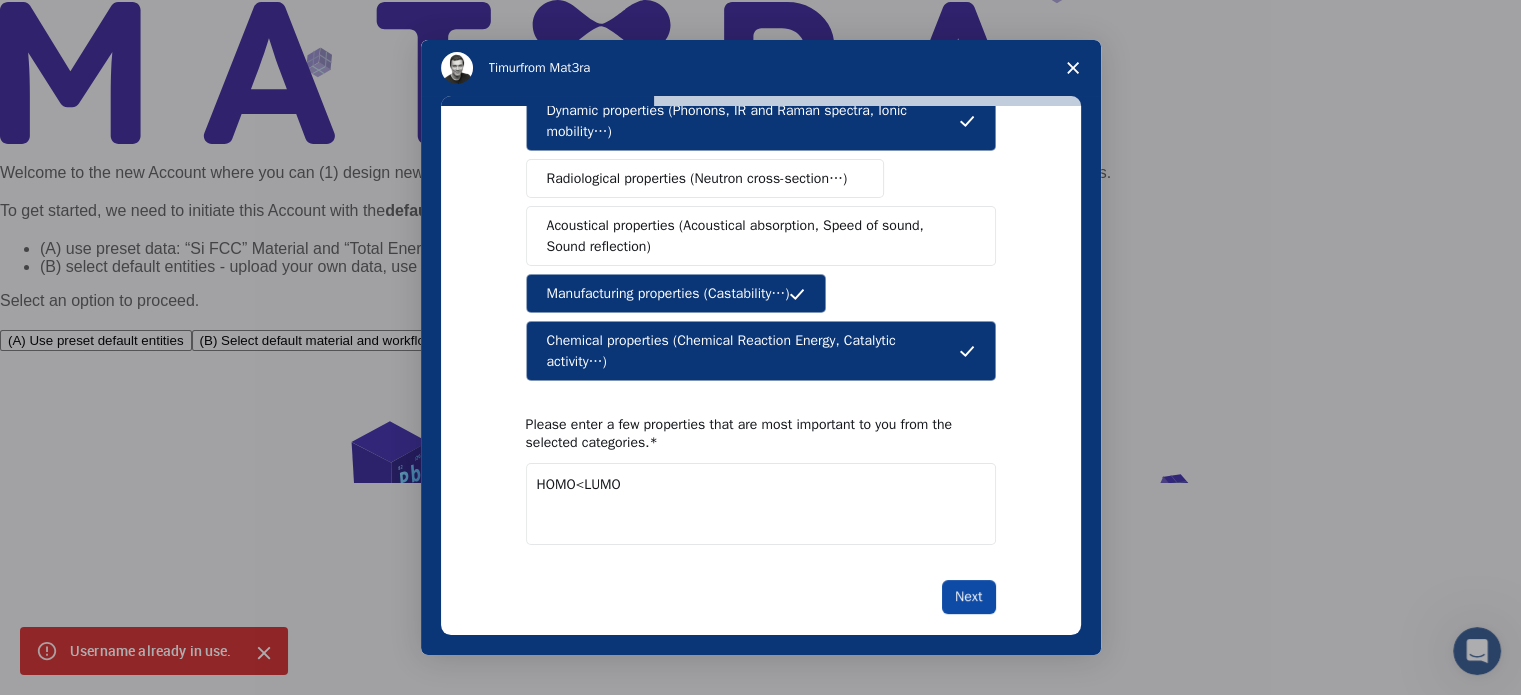 click on "Next" at bounding box center (968, 597) 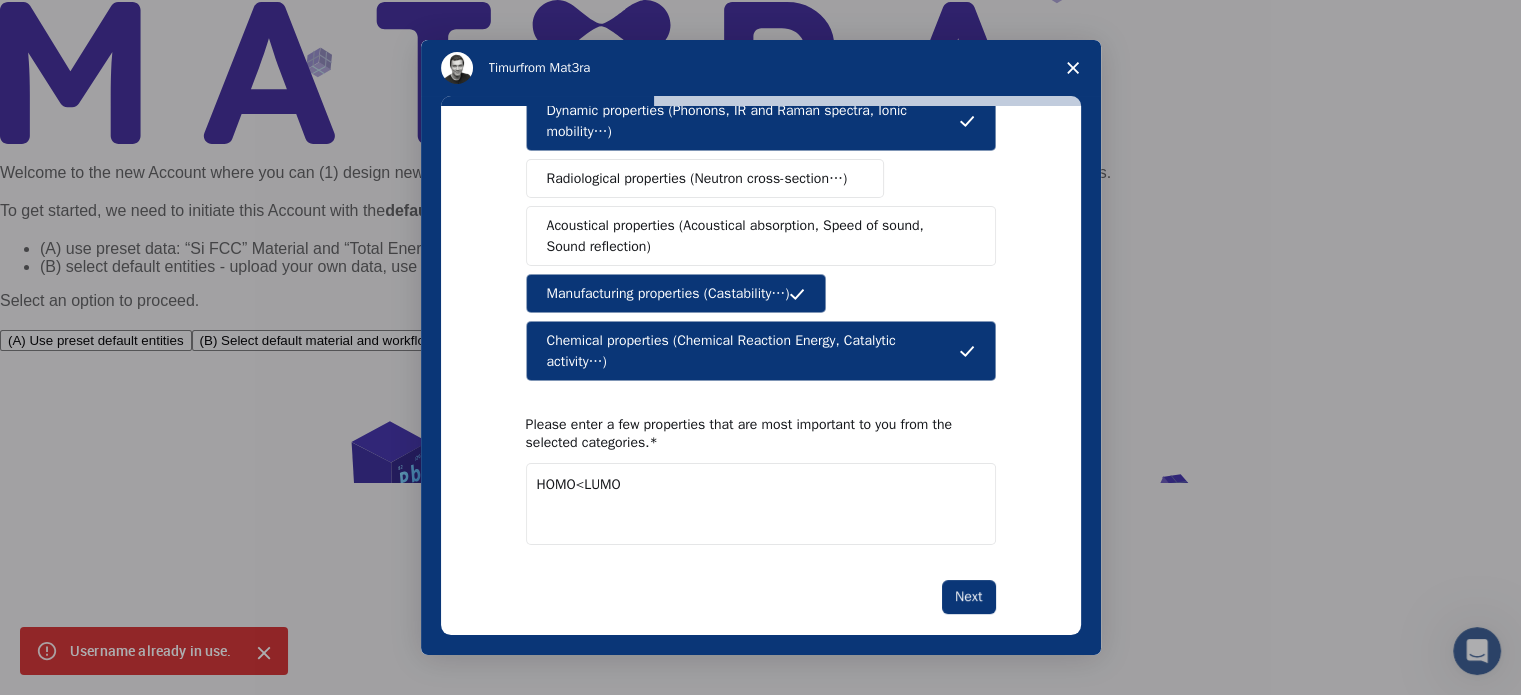 scroll, scrollTop: 0, scrollLeft: 0, axis: both 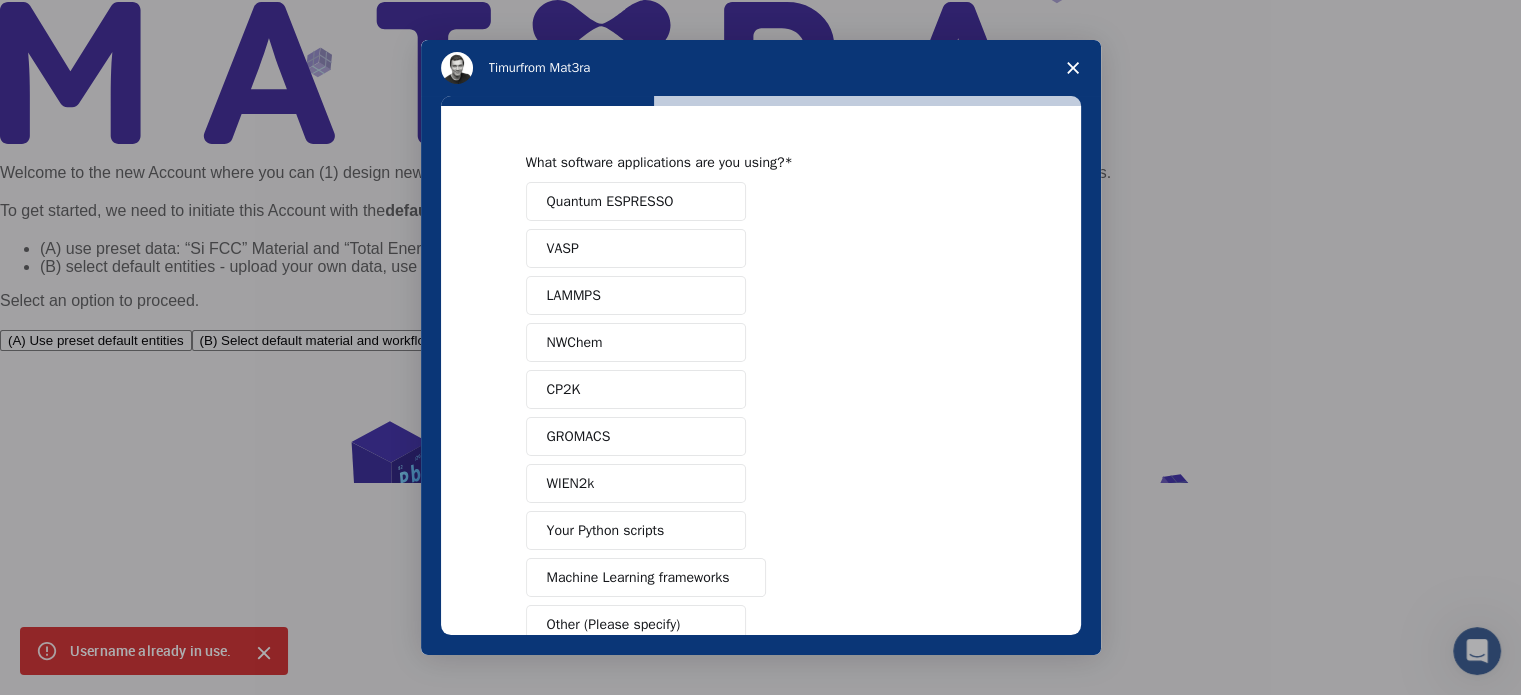 click on "Quantum ESPRESSO" at bounding box center [610, 201] 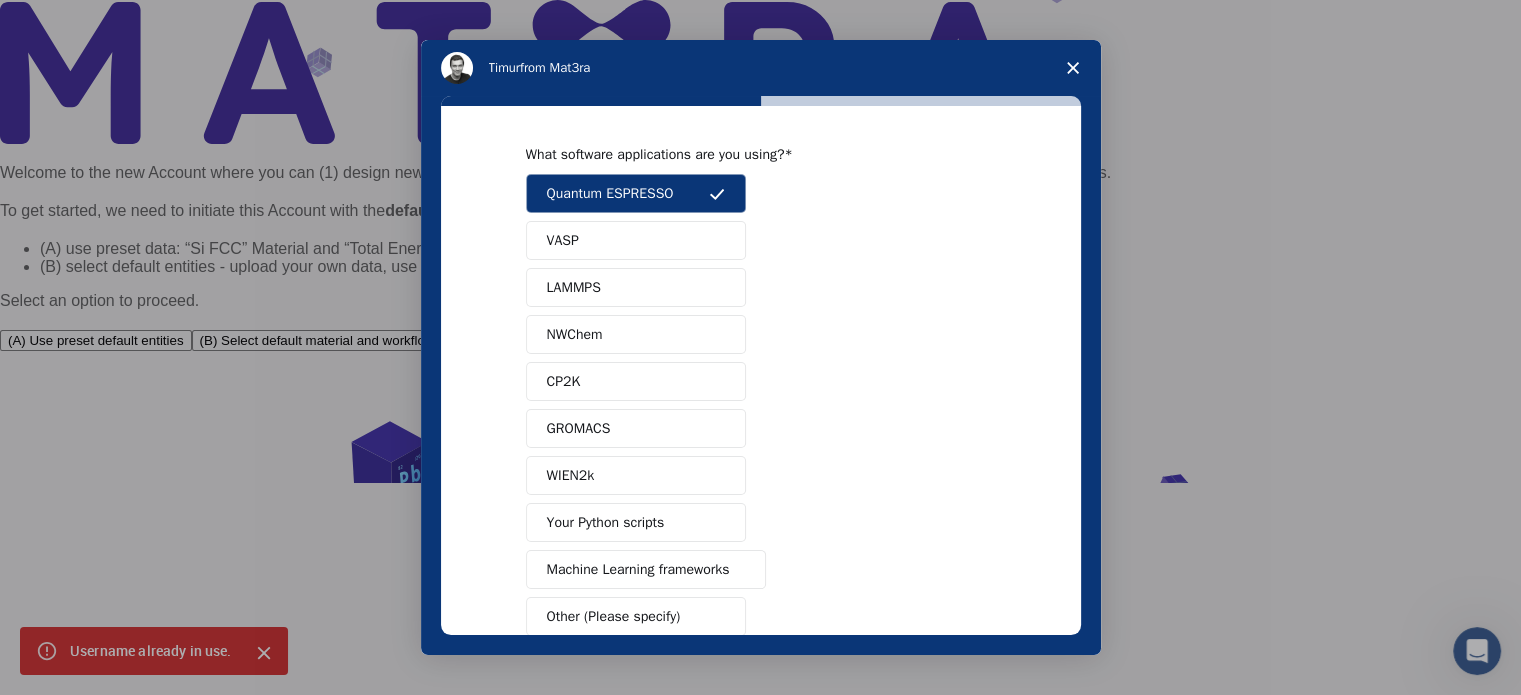 scroll, scrollTop: 0, scrollLeft: 0, axis: both 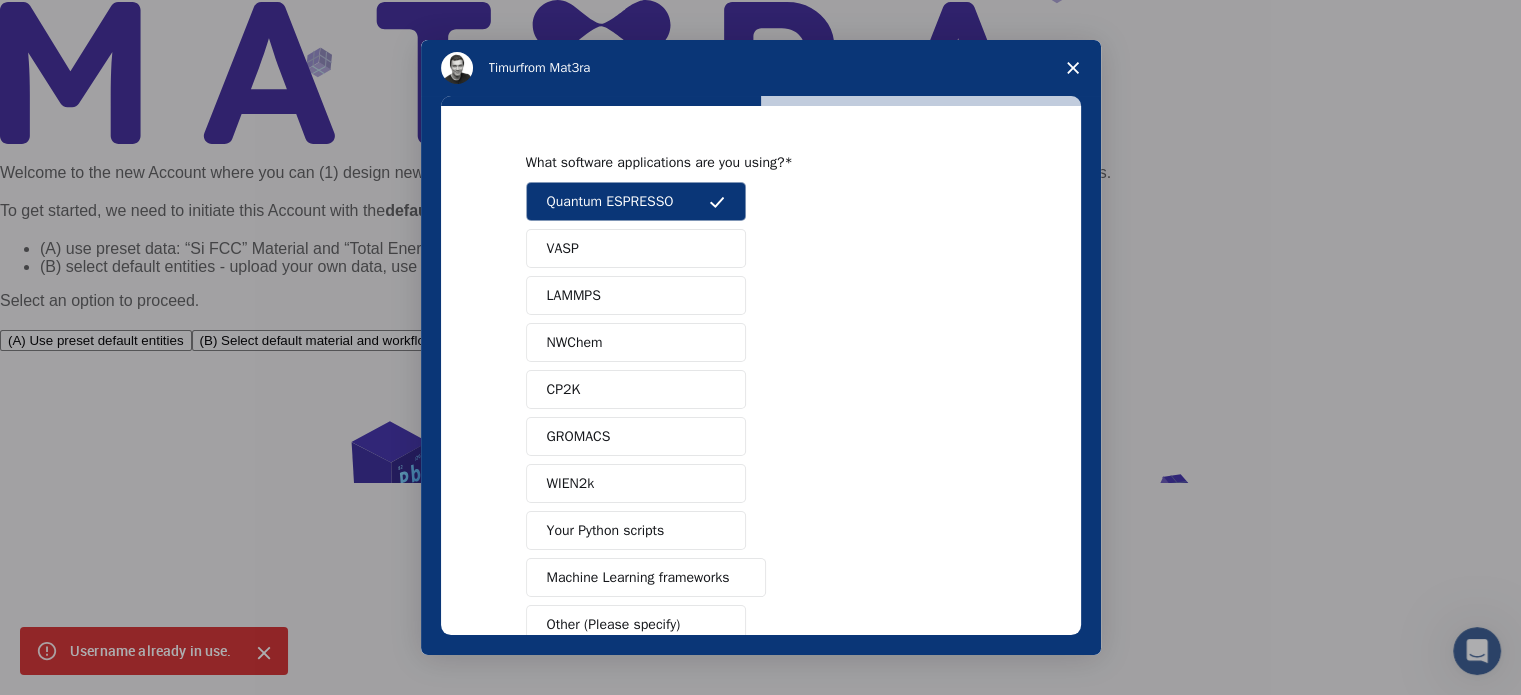 click on "NWChem" at bounding box center [636, 342] 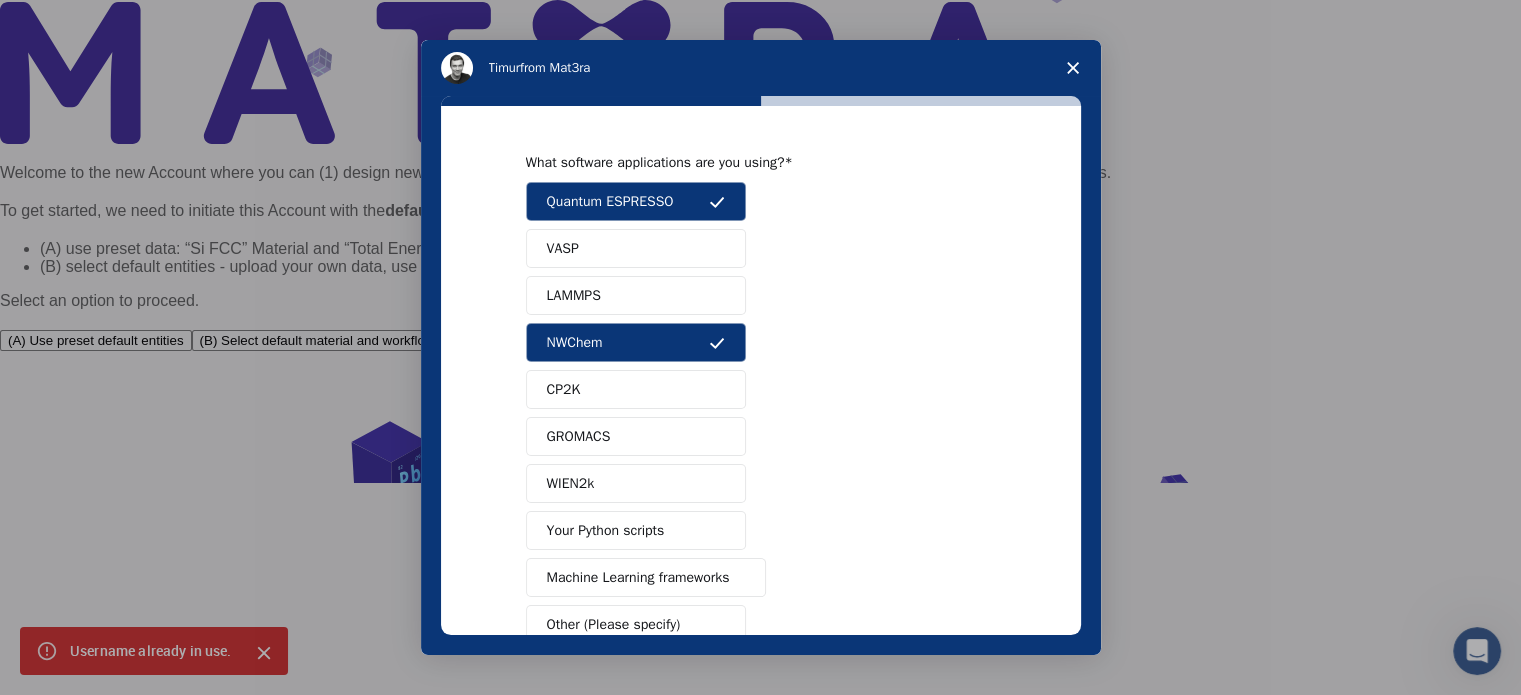 click on "VASP" at bounding box center [636, 248] 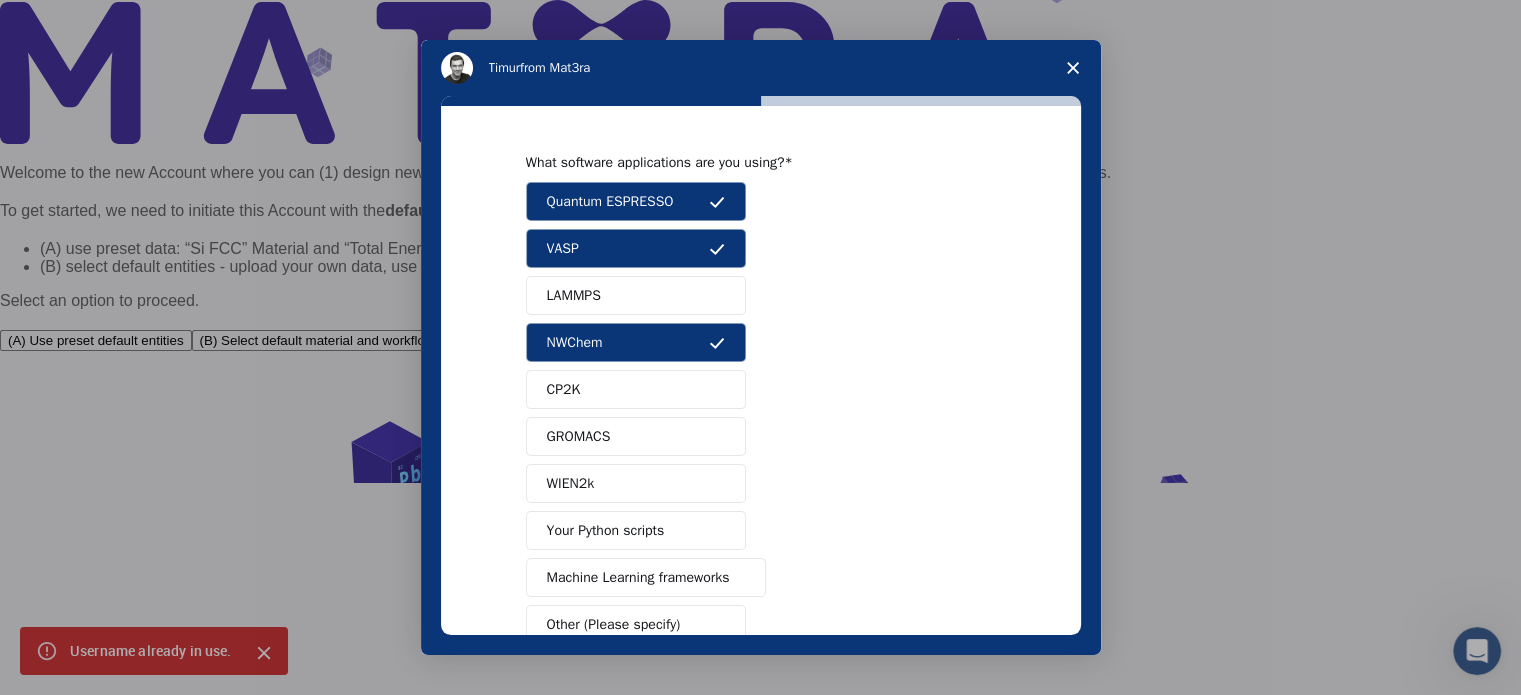 click on "GROMACS" at bounding box center [579, 436] 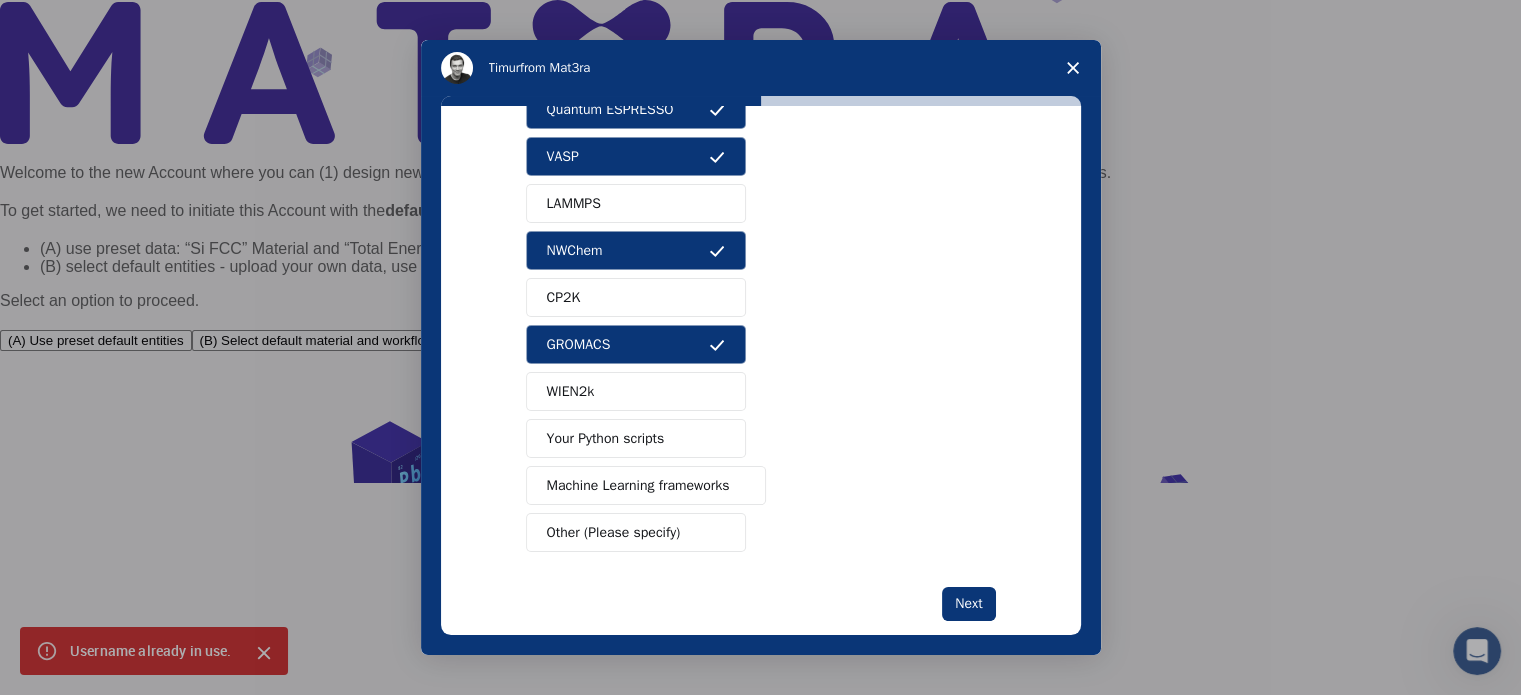 scroll, scrollTop: 100, scrollLeft: 0, axis: vertical 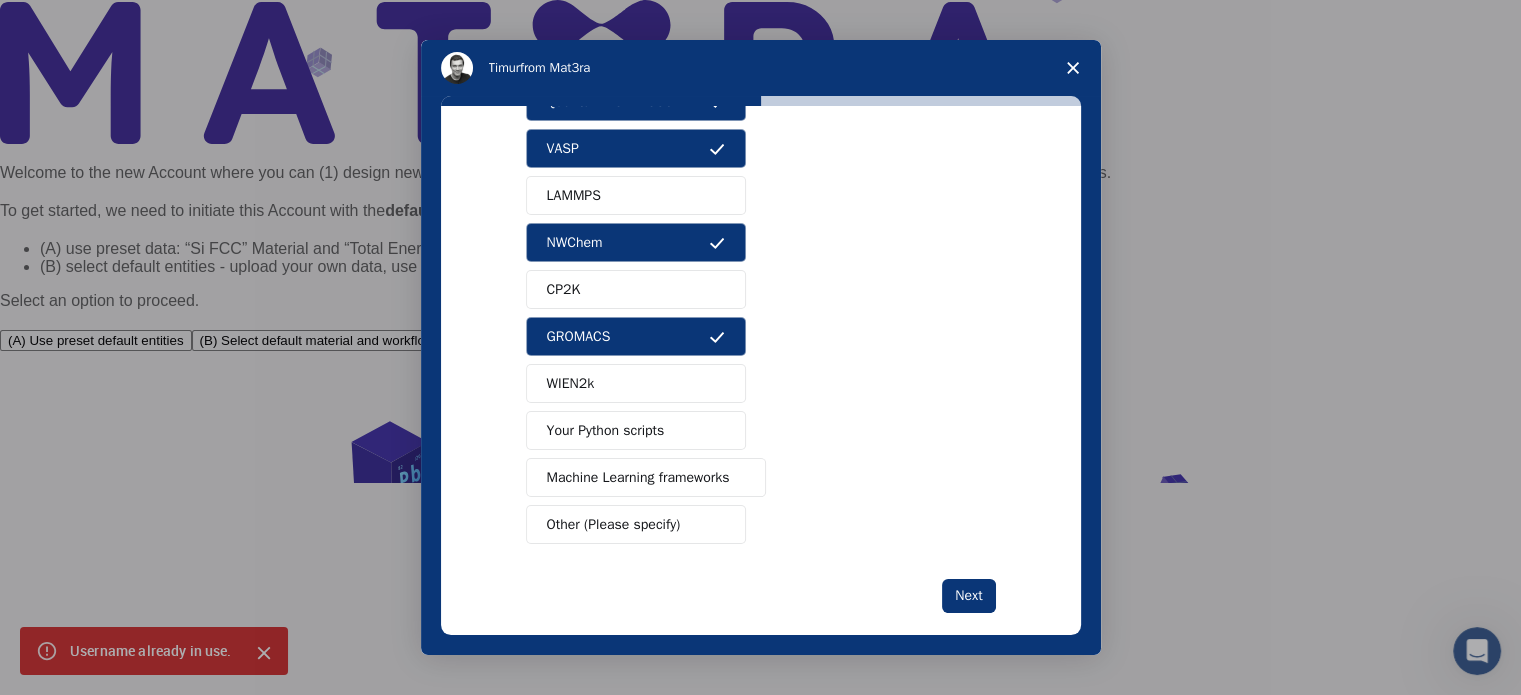 click on "WIEN2k" at bounding box center [636, 383] 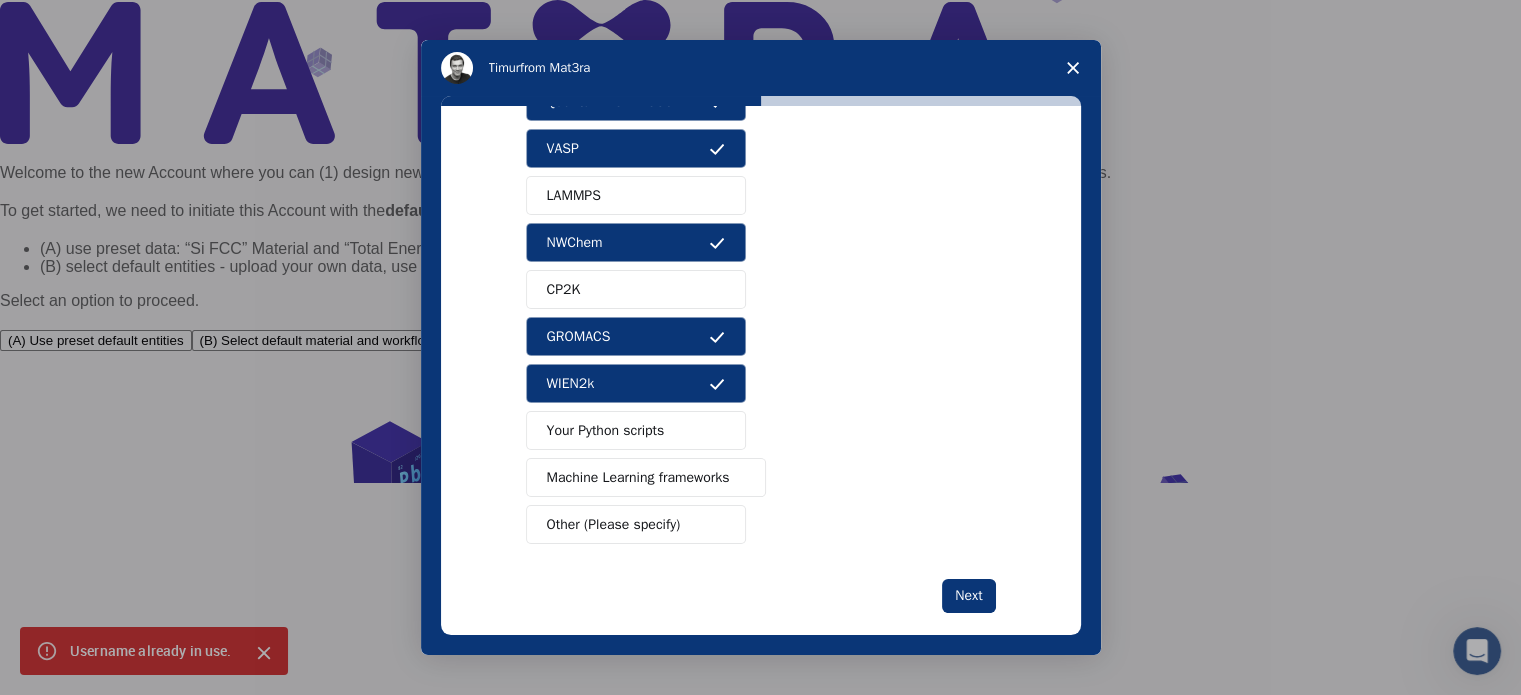 click on "Your Python scripts" at bounding box center (606, 430) 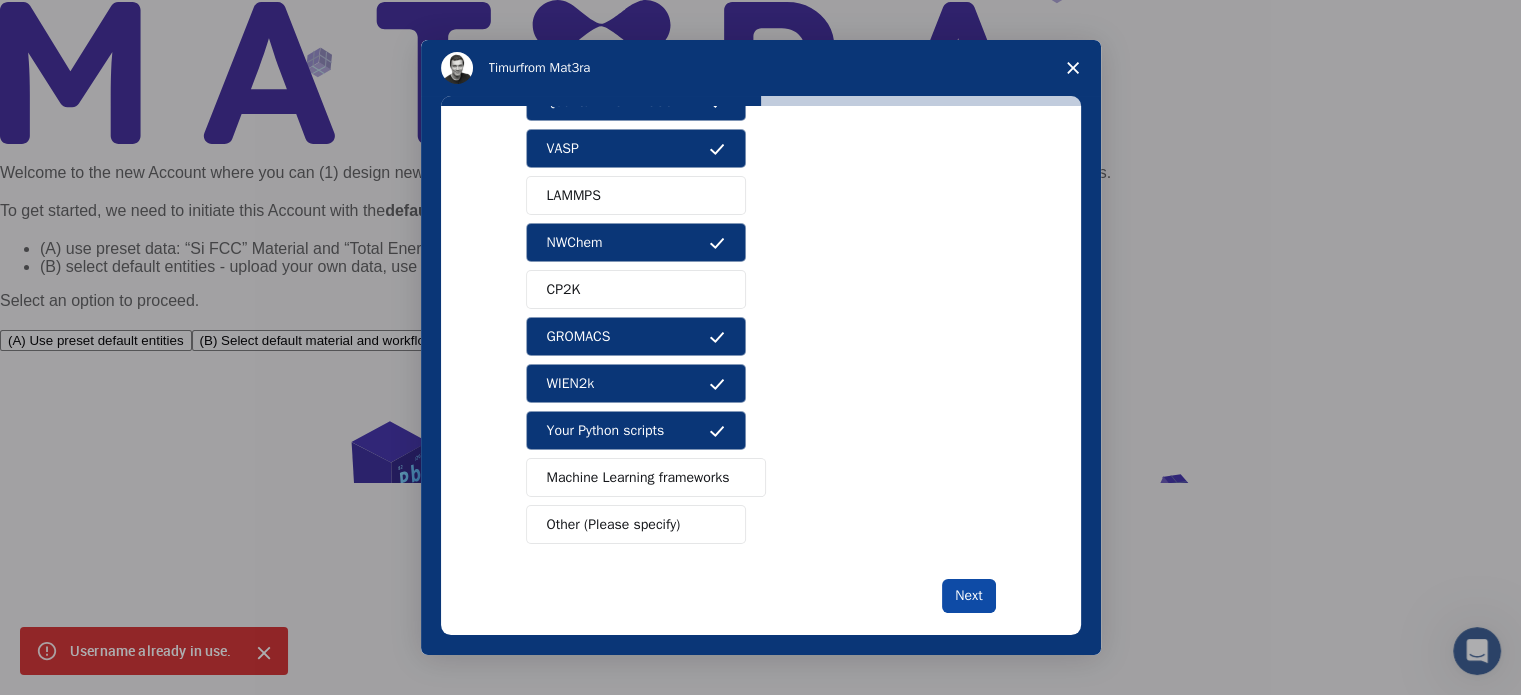 click on "Next" at bounding box center (968, 596) 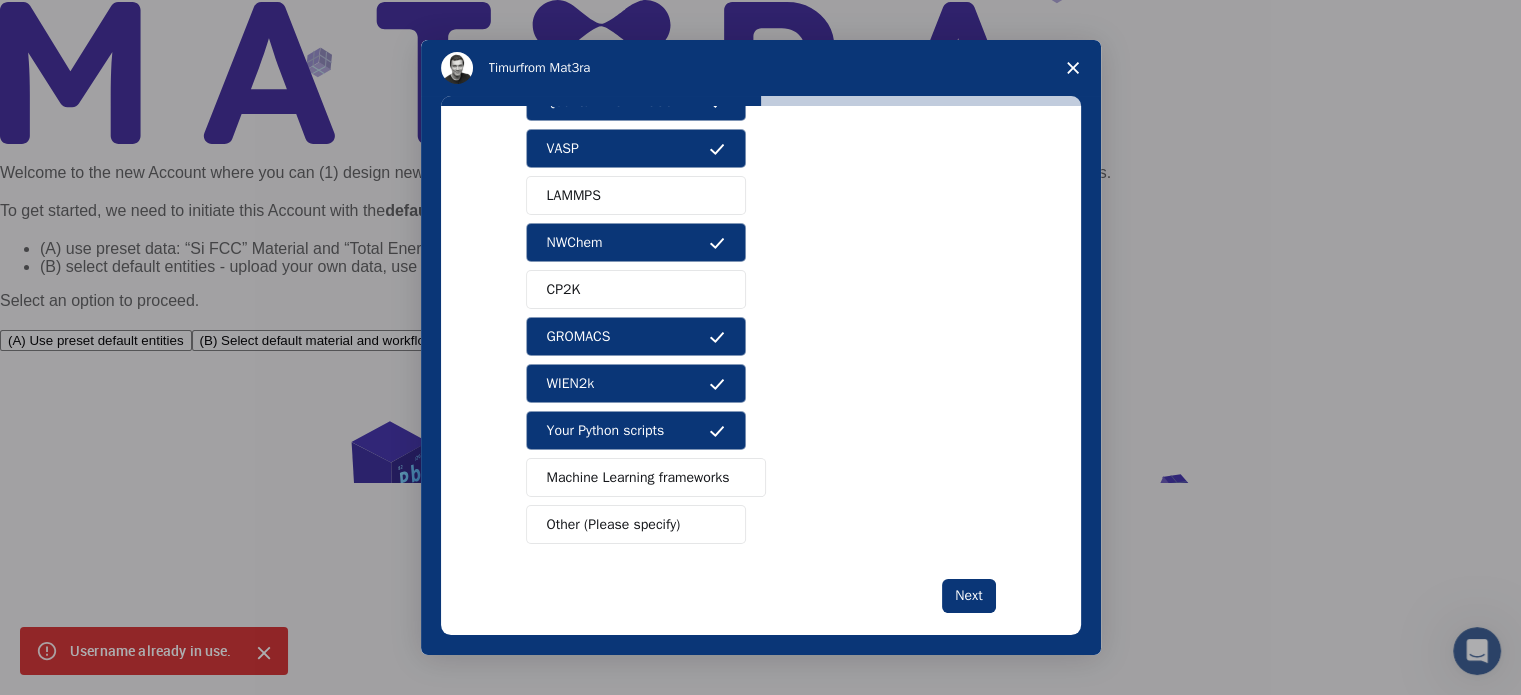 scroll, scrollTop: 0, scrollLeft: 0, axis: both 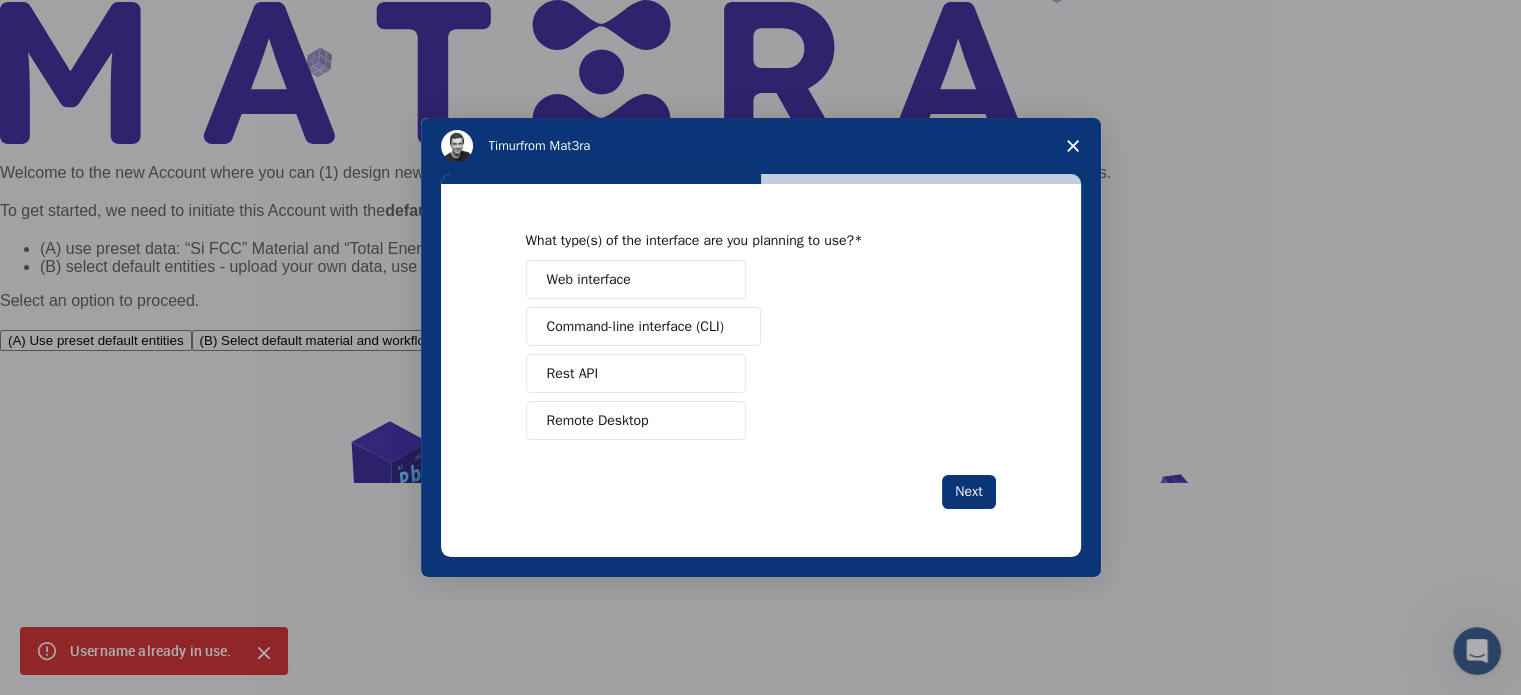 click on "Command-line interface (CLI)" at bounding box center [635, 326] 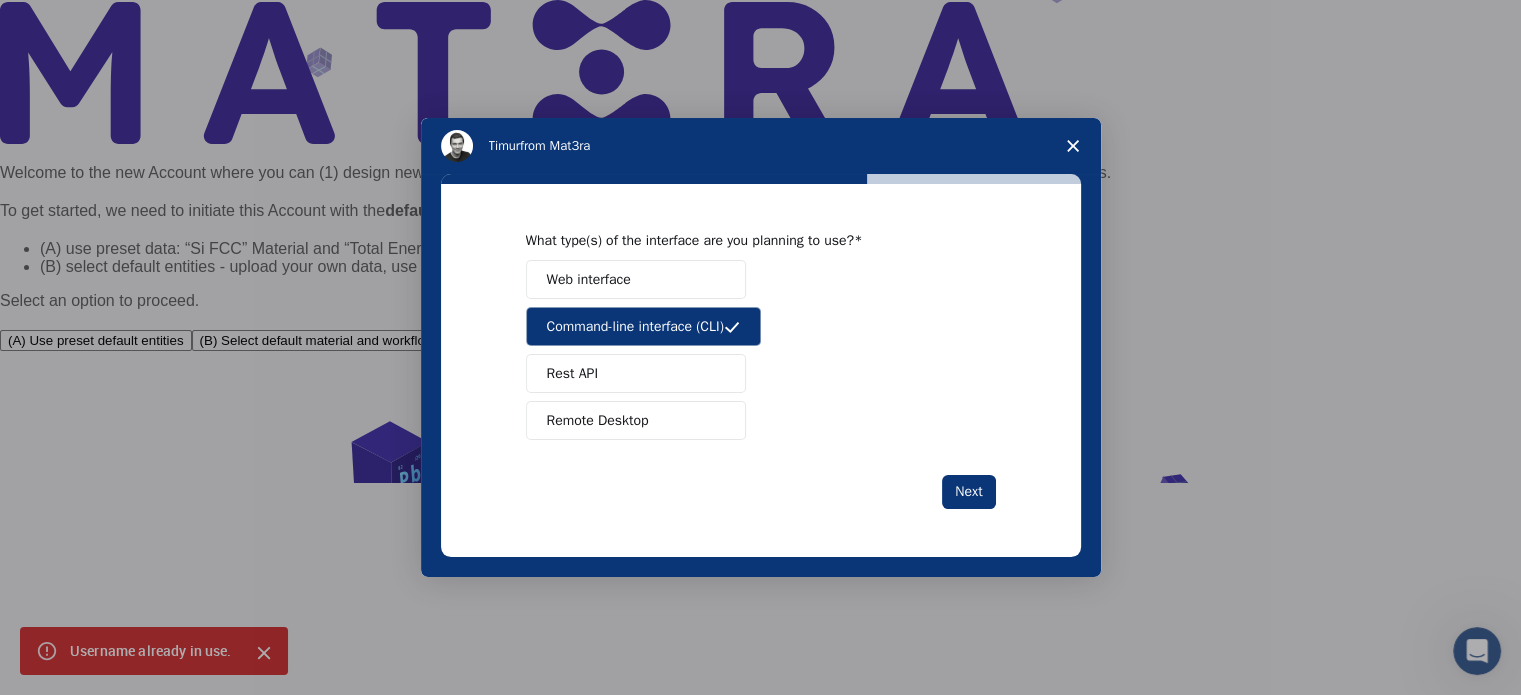 click on "Web interface" at bounding box center [636, 279] 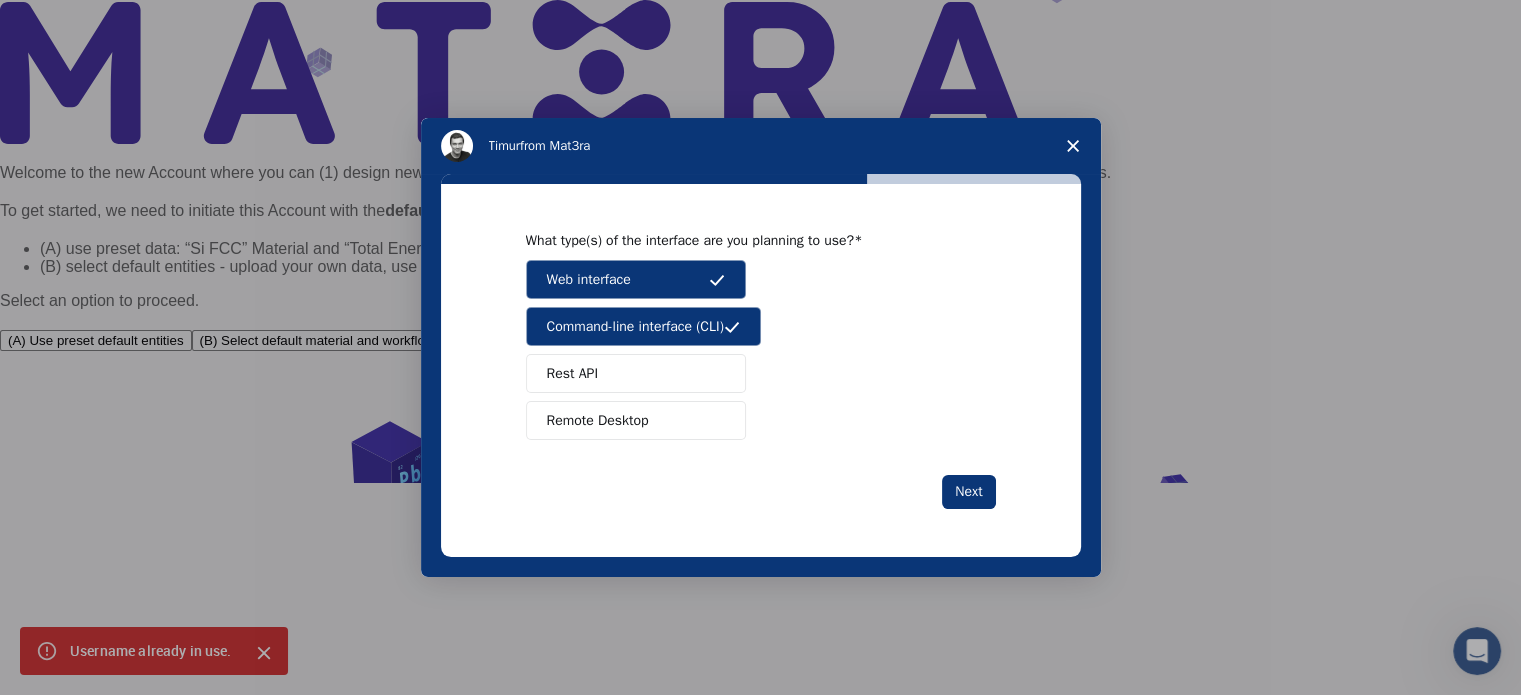 click on "Rest API" at bounding box center (572, 373) 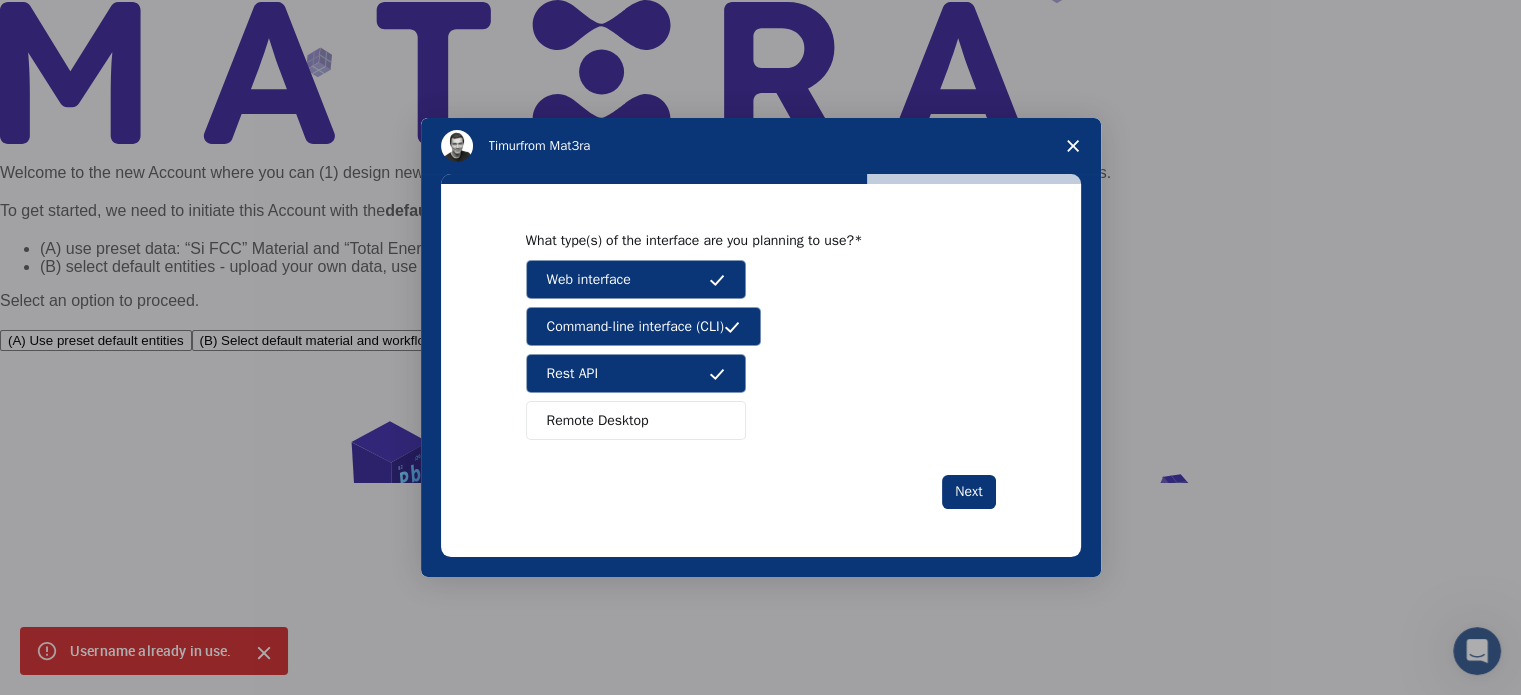 click on "Remote Desktop" at bounding box center [598, 420] 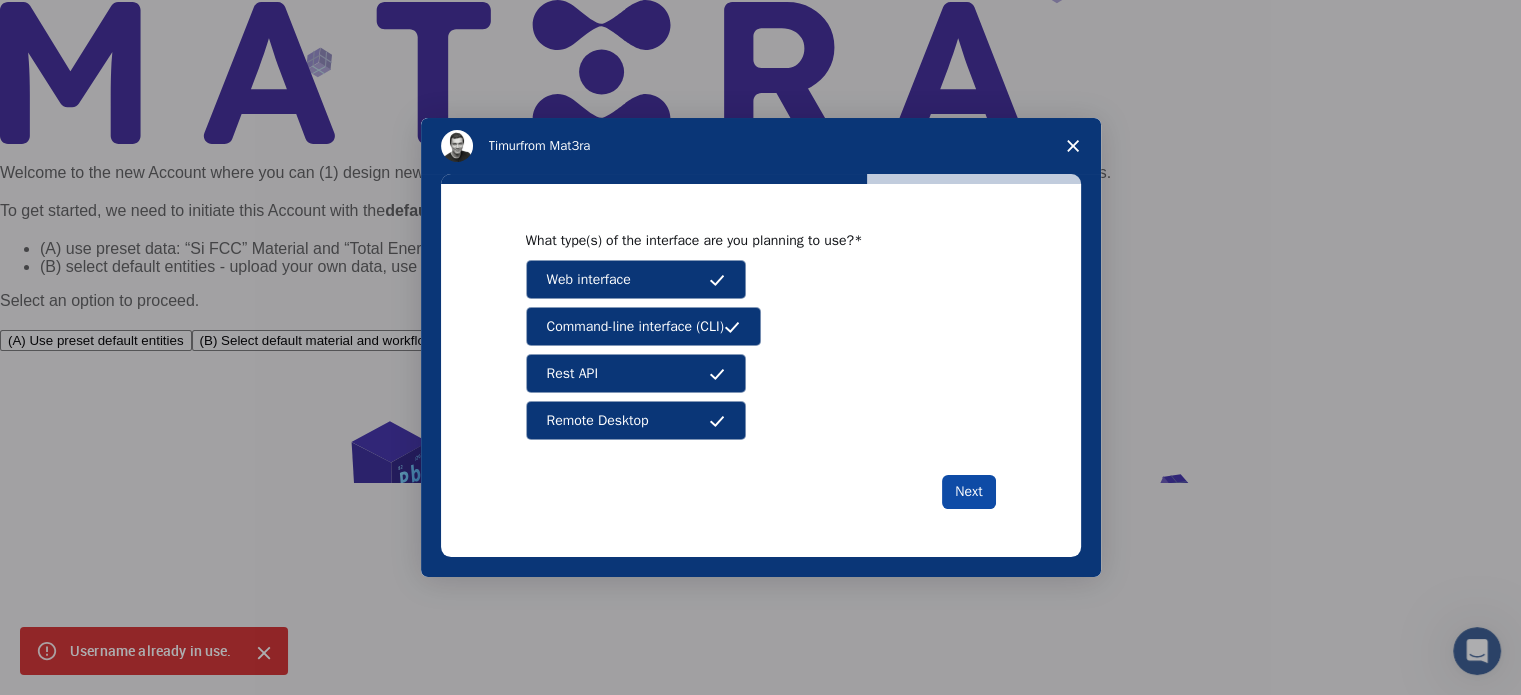 click on "Next" at bounding box center [968, 492] 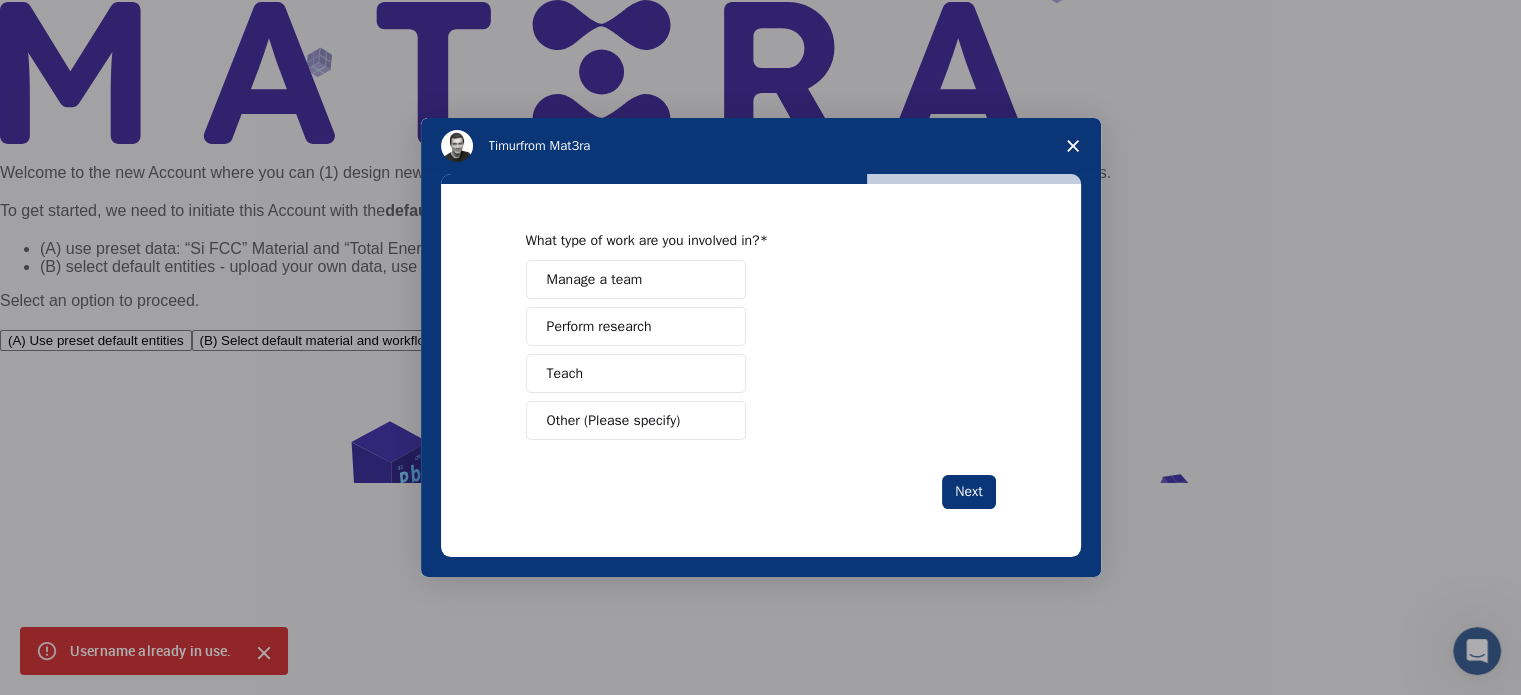 click on "Perform research" at bounding box center [599, 326] 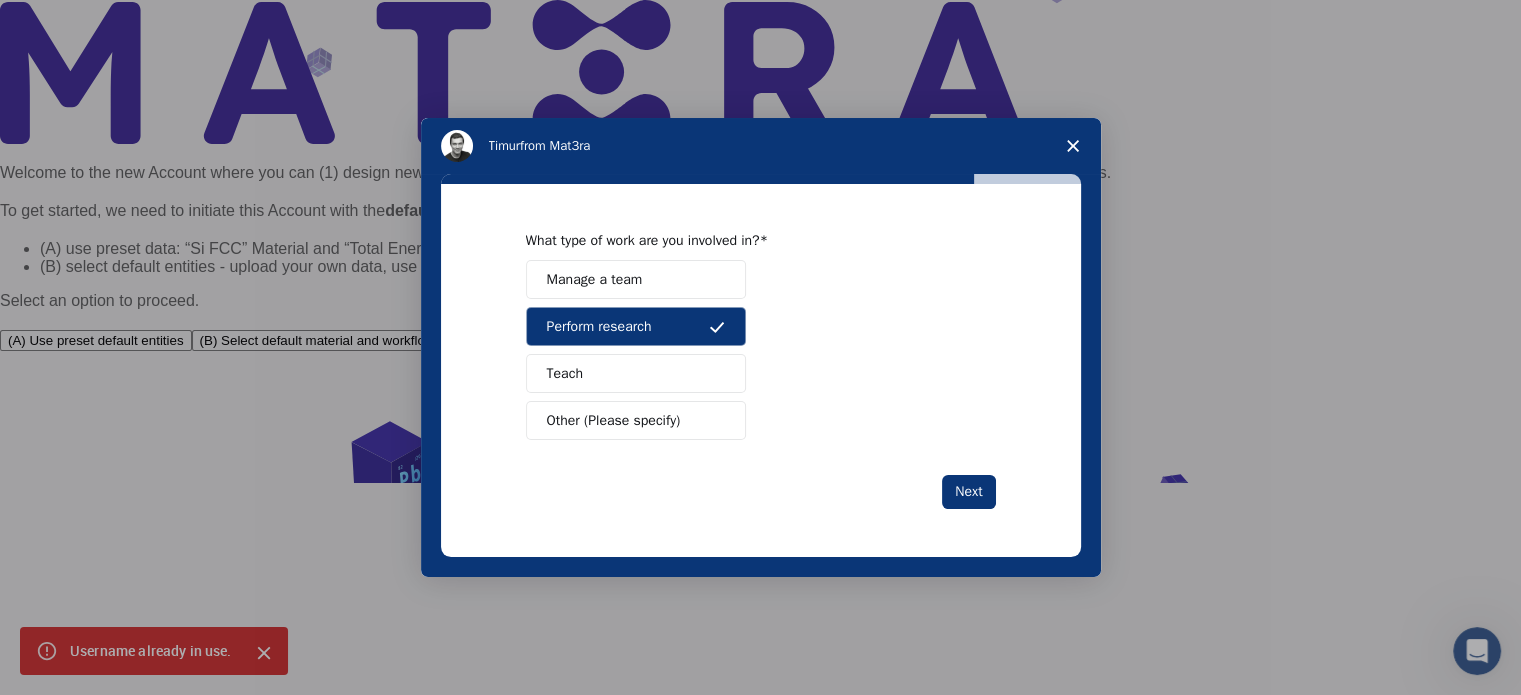 click on "Teach" at bounding box center (636, 373) 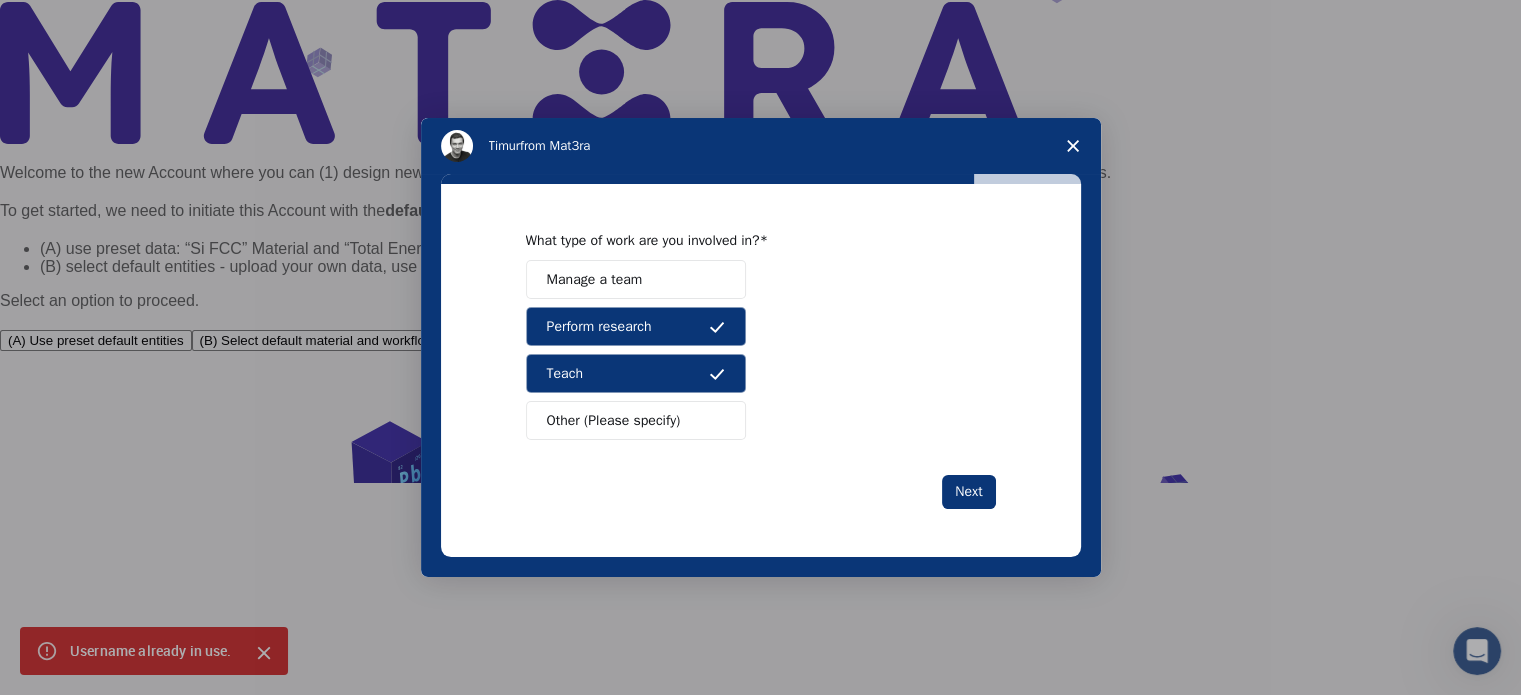 click on "Perform research" at bounding box center [636, 326] 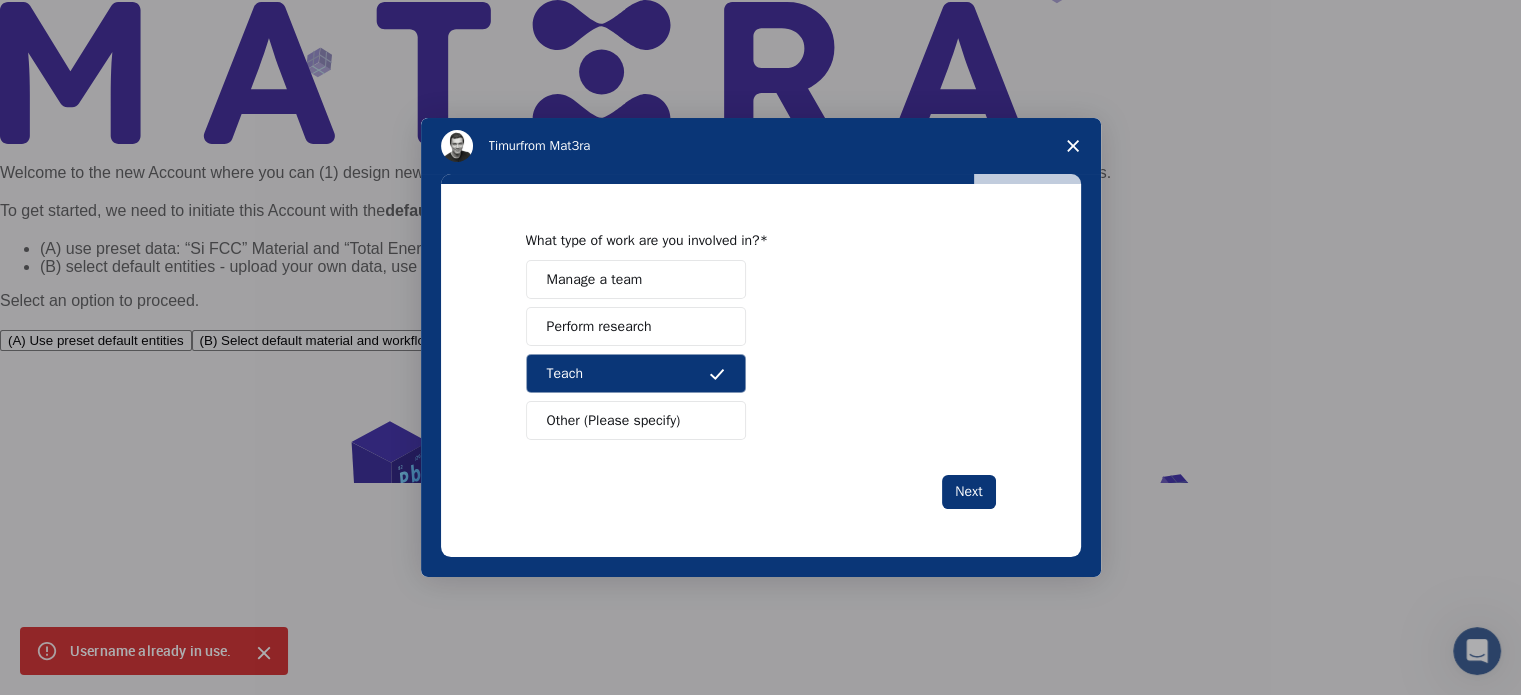 click on "Perform research" at bounding box center (636, 326) 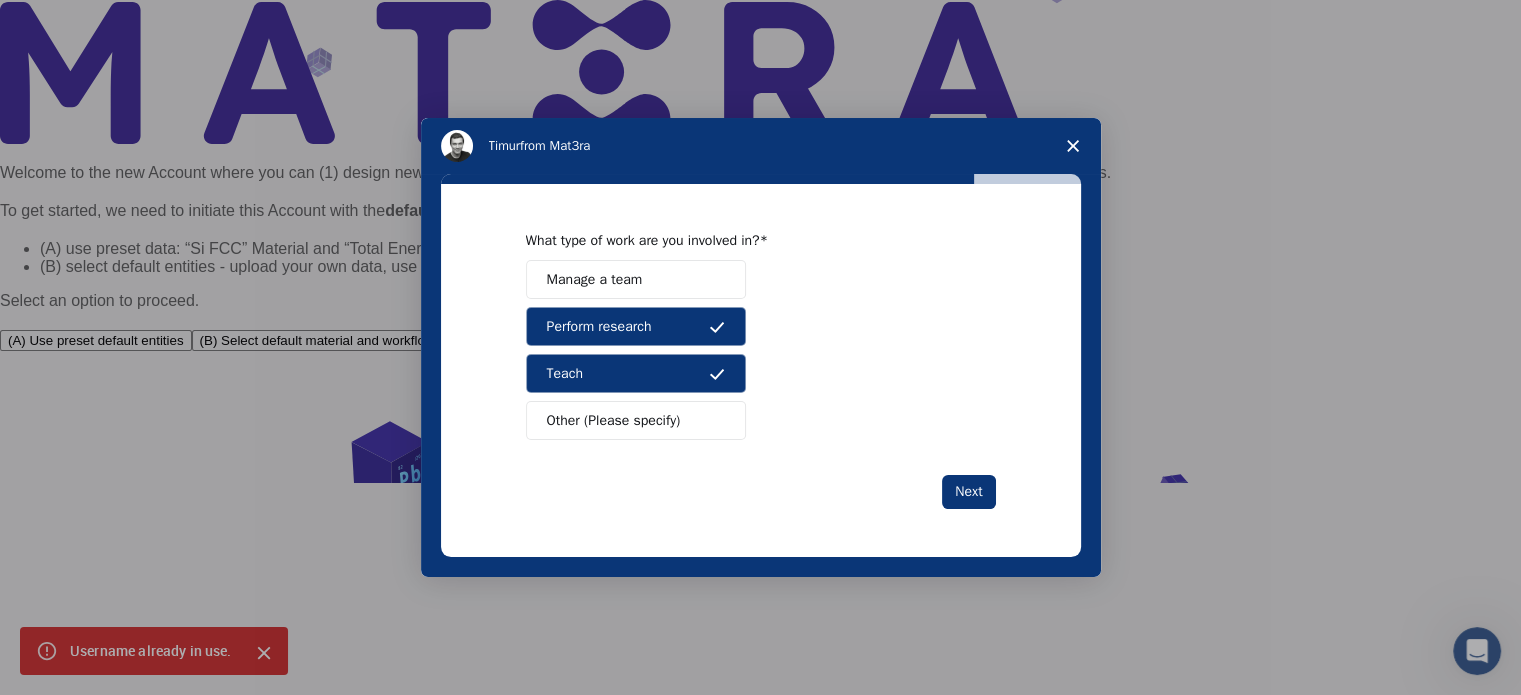 click on "Manage a team" at bounding box center [595, 279] 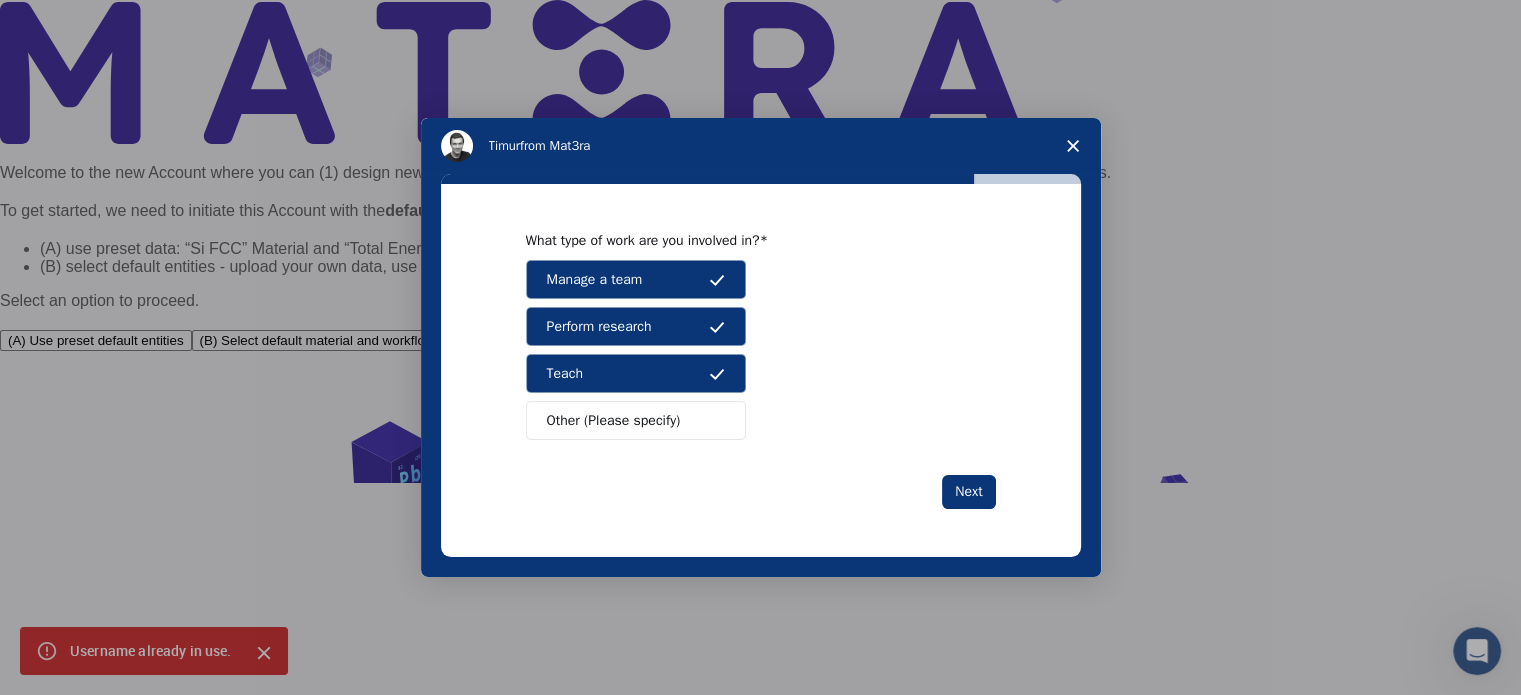 click on "Manage a team" at bounding box center (636, 279) 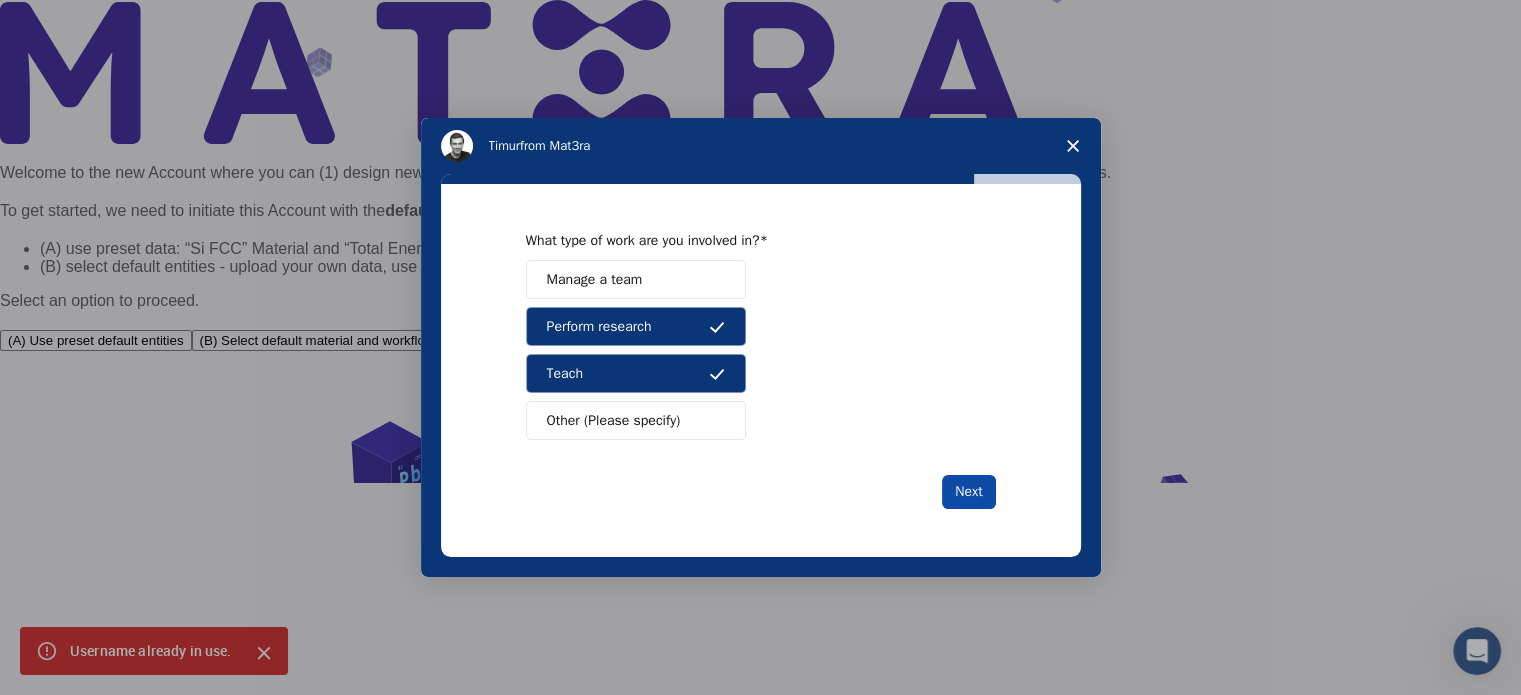 click on "Next" at bounding box center (968, 492) 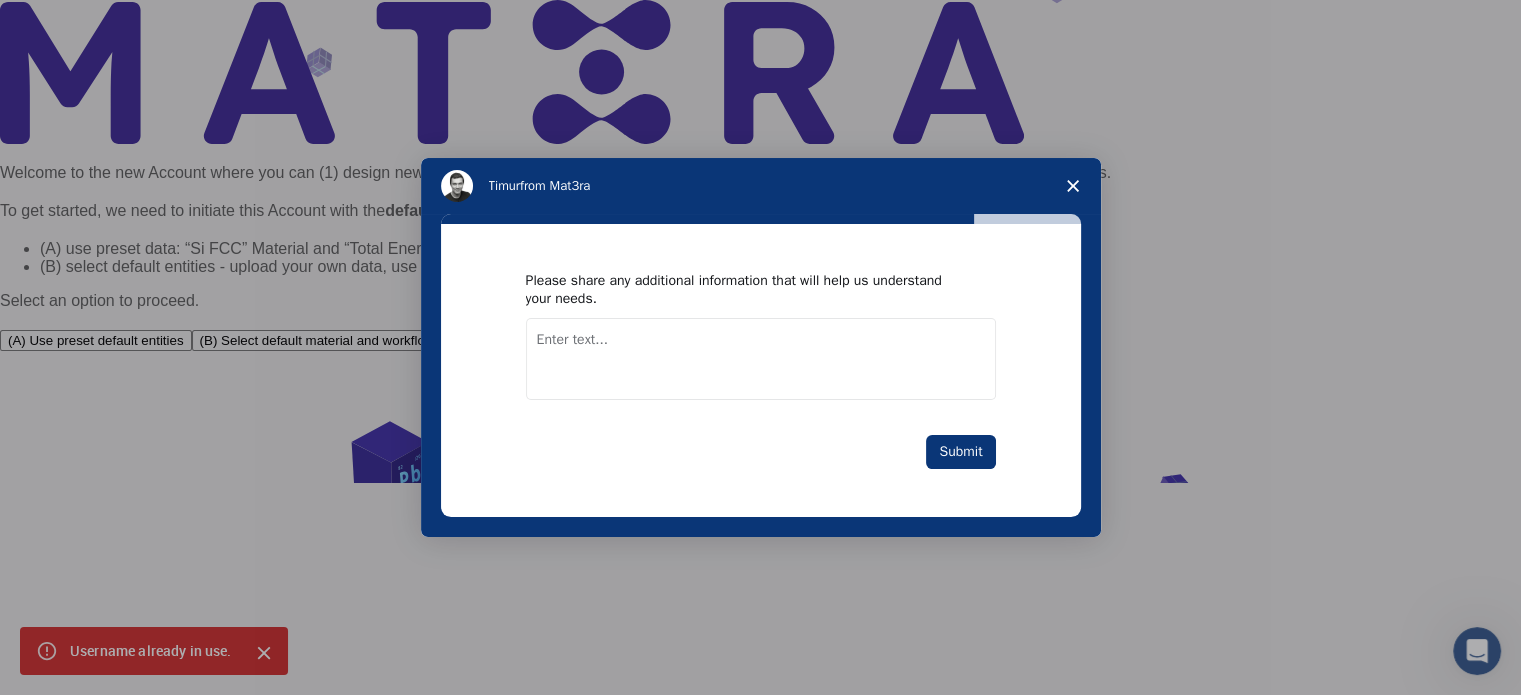 click at bounding box center (761, 359) 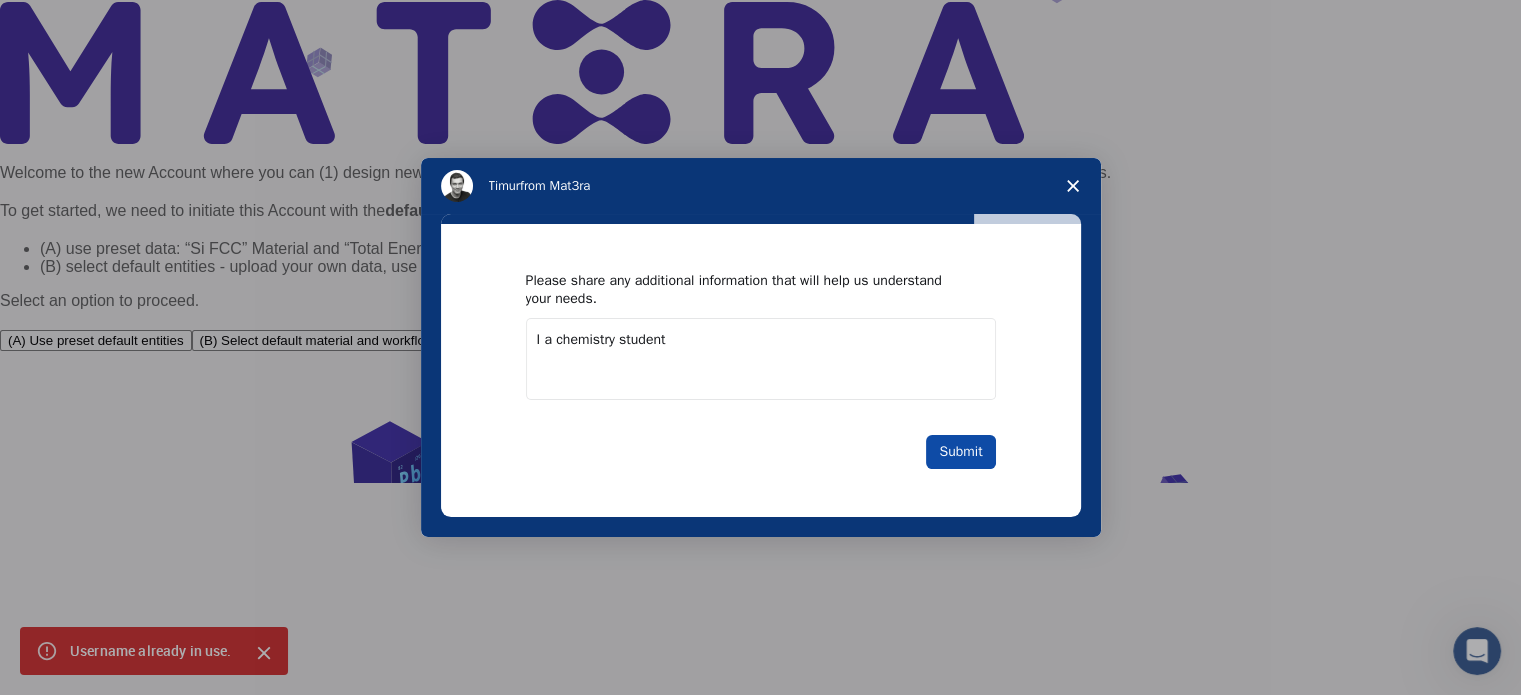 type on "I a chemistry student" 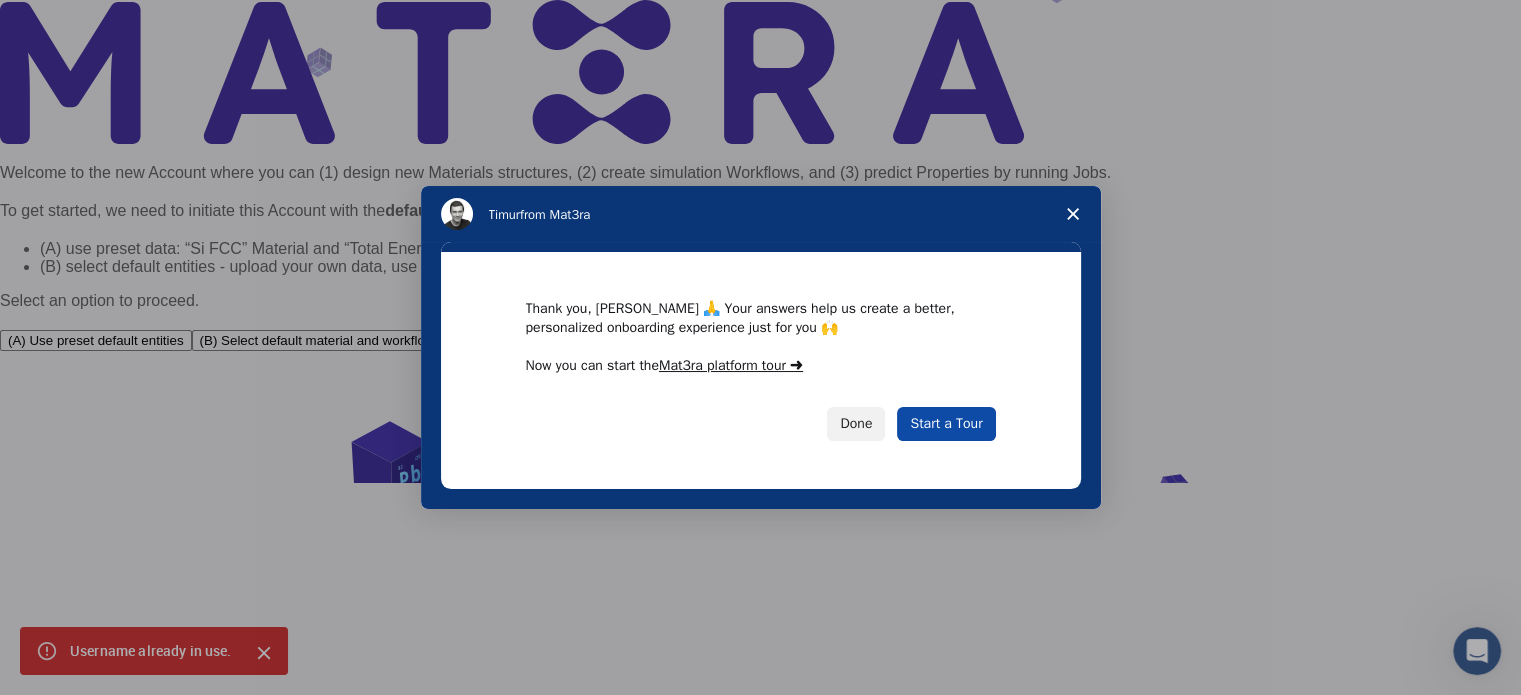 click on "Start a Tour" at bounding box center [946, 424] 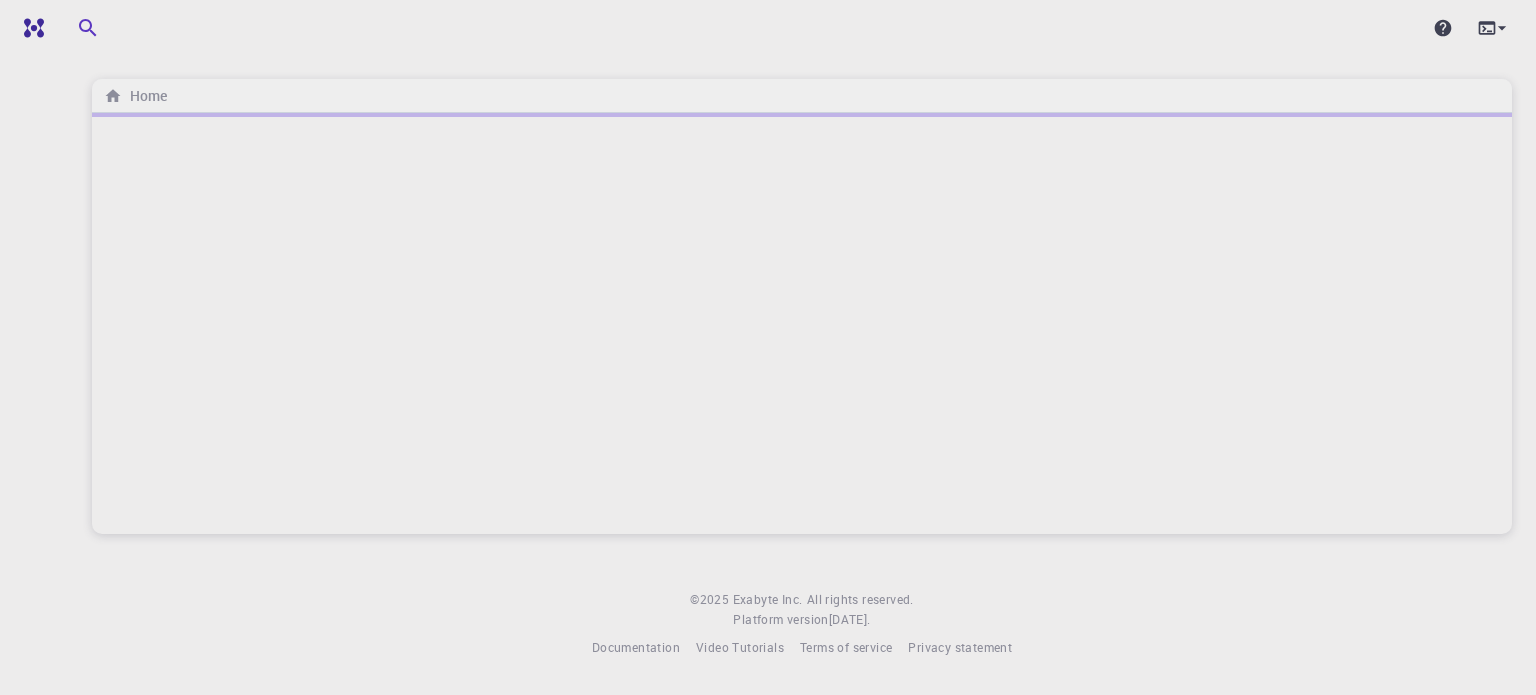 scroll, scrollTop: 0, scrollLeft: 0, axis: both 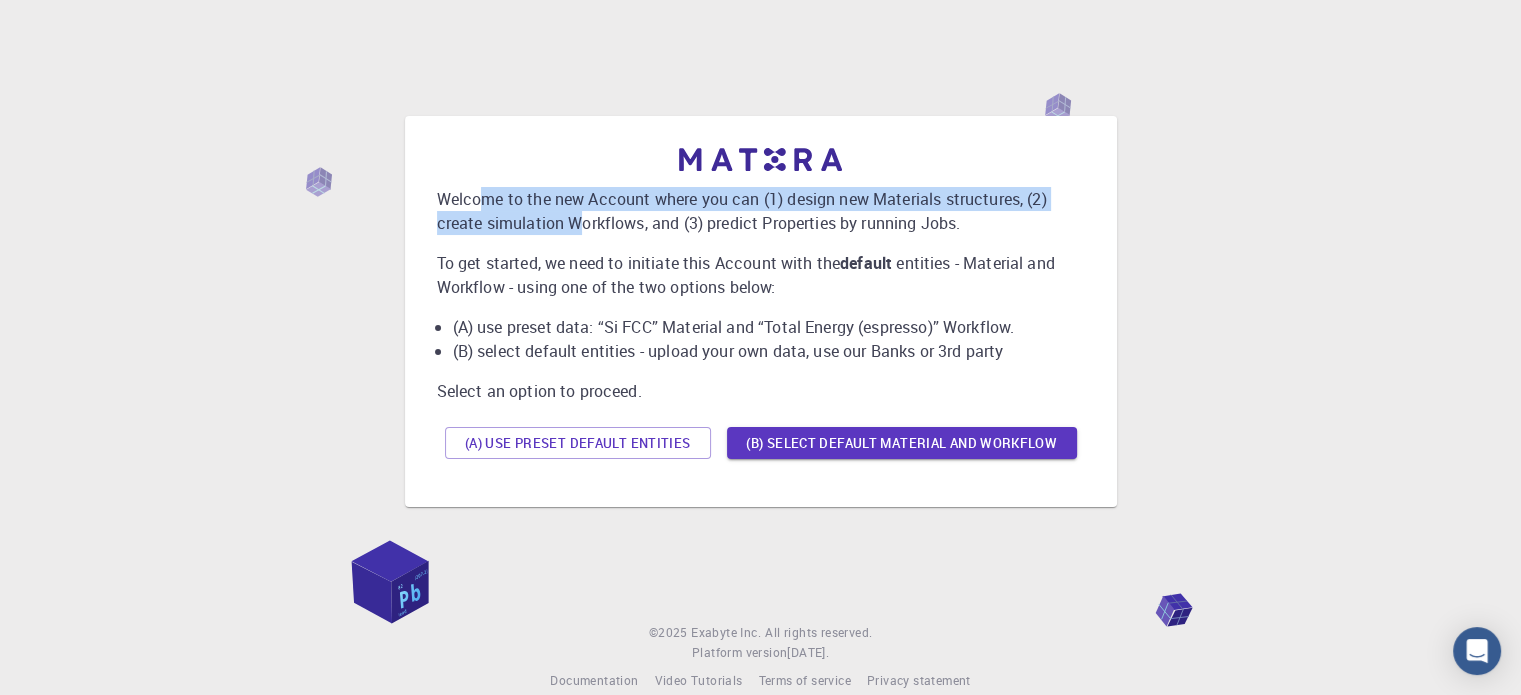 drag, startPoint x: 496, startPoint y: 212, endPoint x: 631, endPoint y: 202, distance: 135.36986 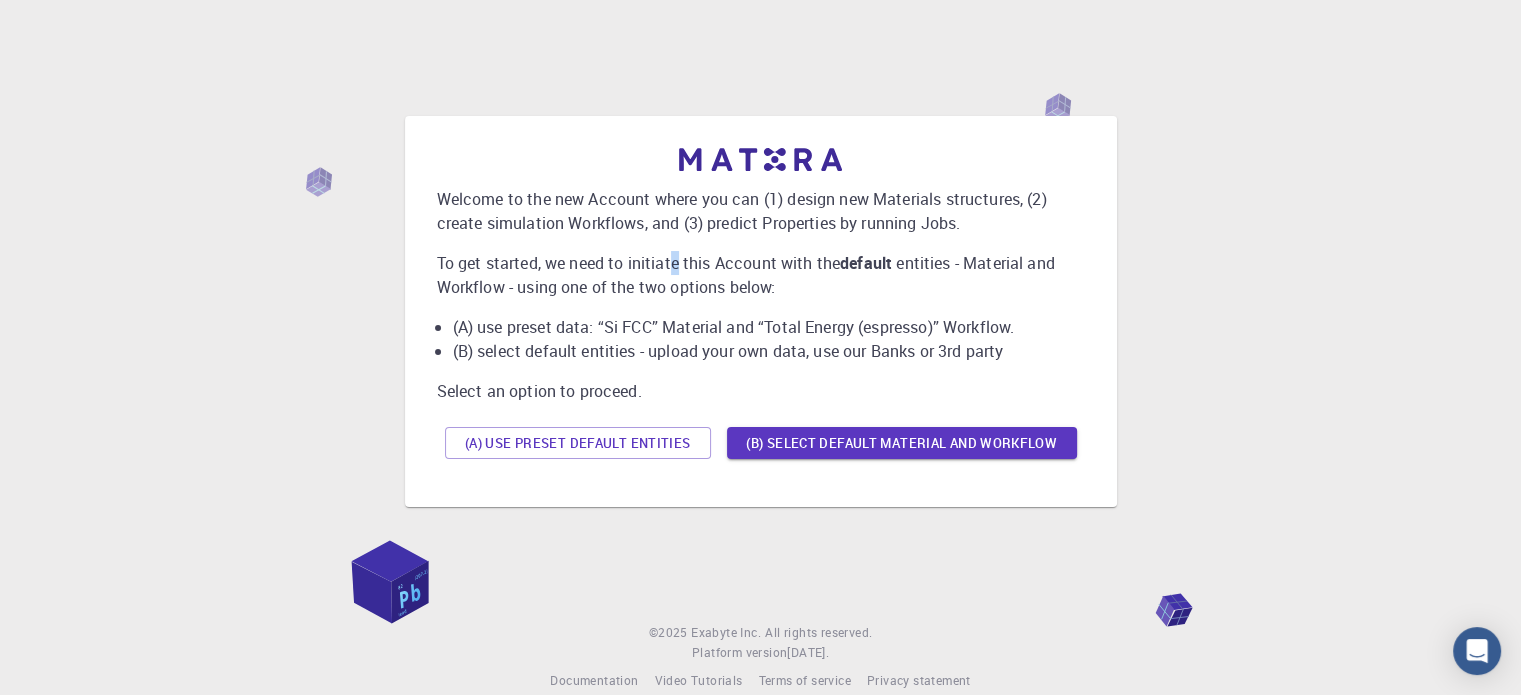 click on "To get started, we need to initiate this Account with the  default   entities - Material and Workflow - using one of the two options below:" at bounding box center [761, 275] 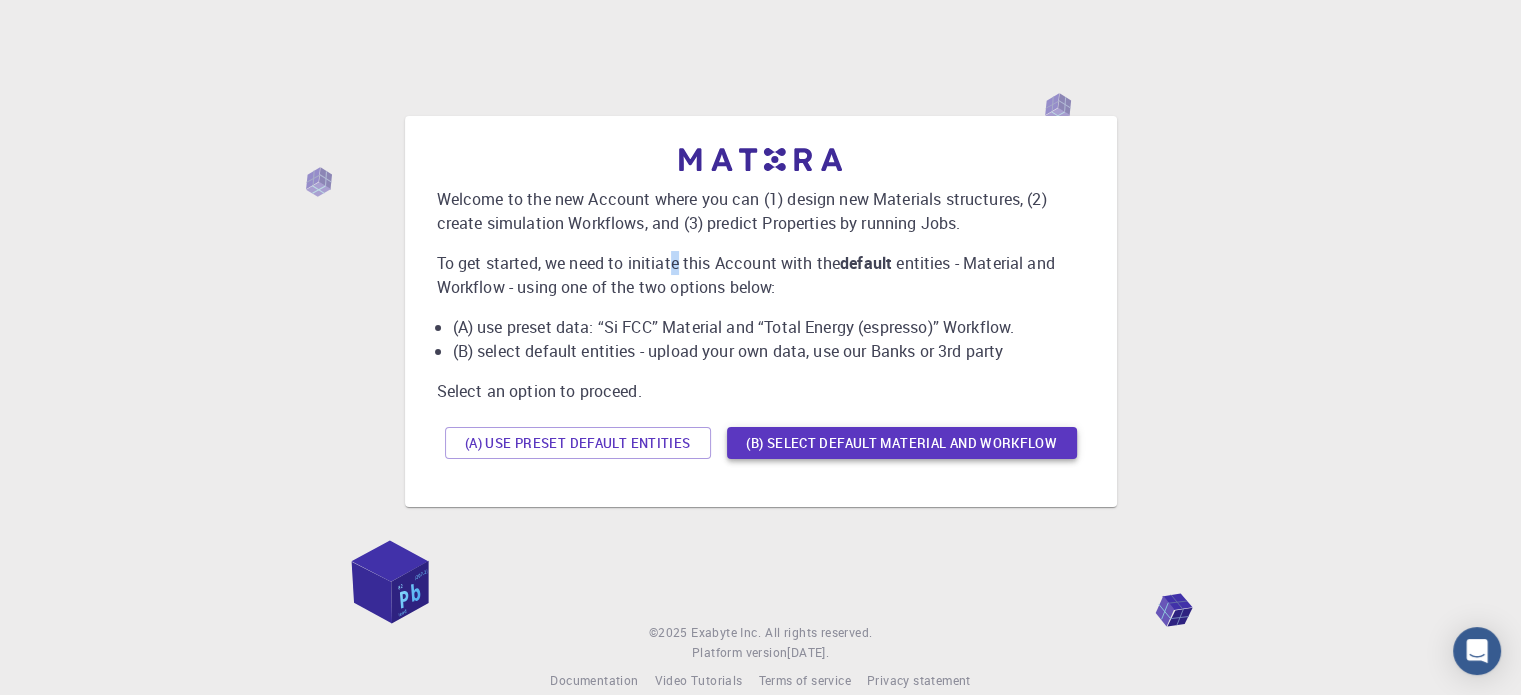 click on "(B) Select default material and workflow" at bounding box center (902, 443) 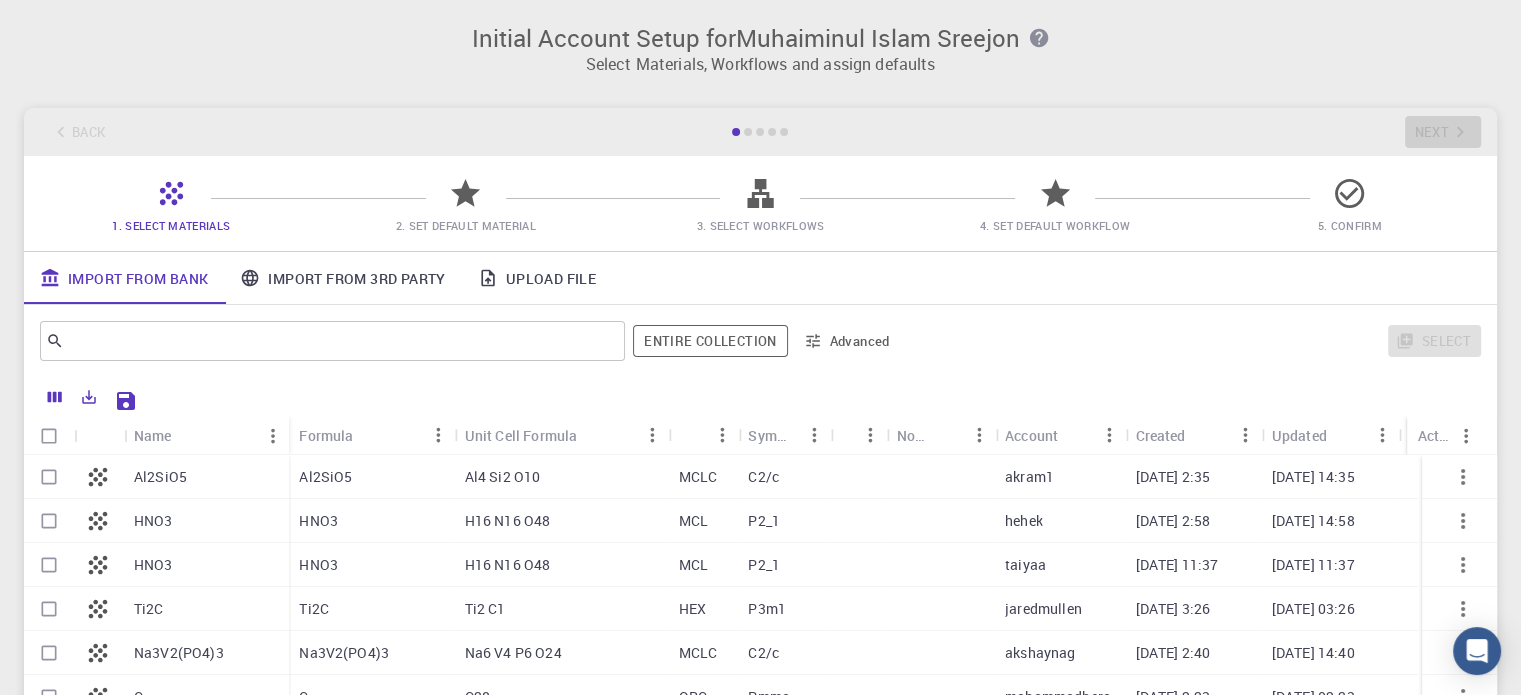 click 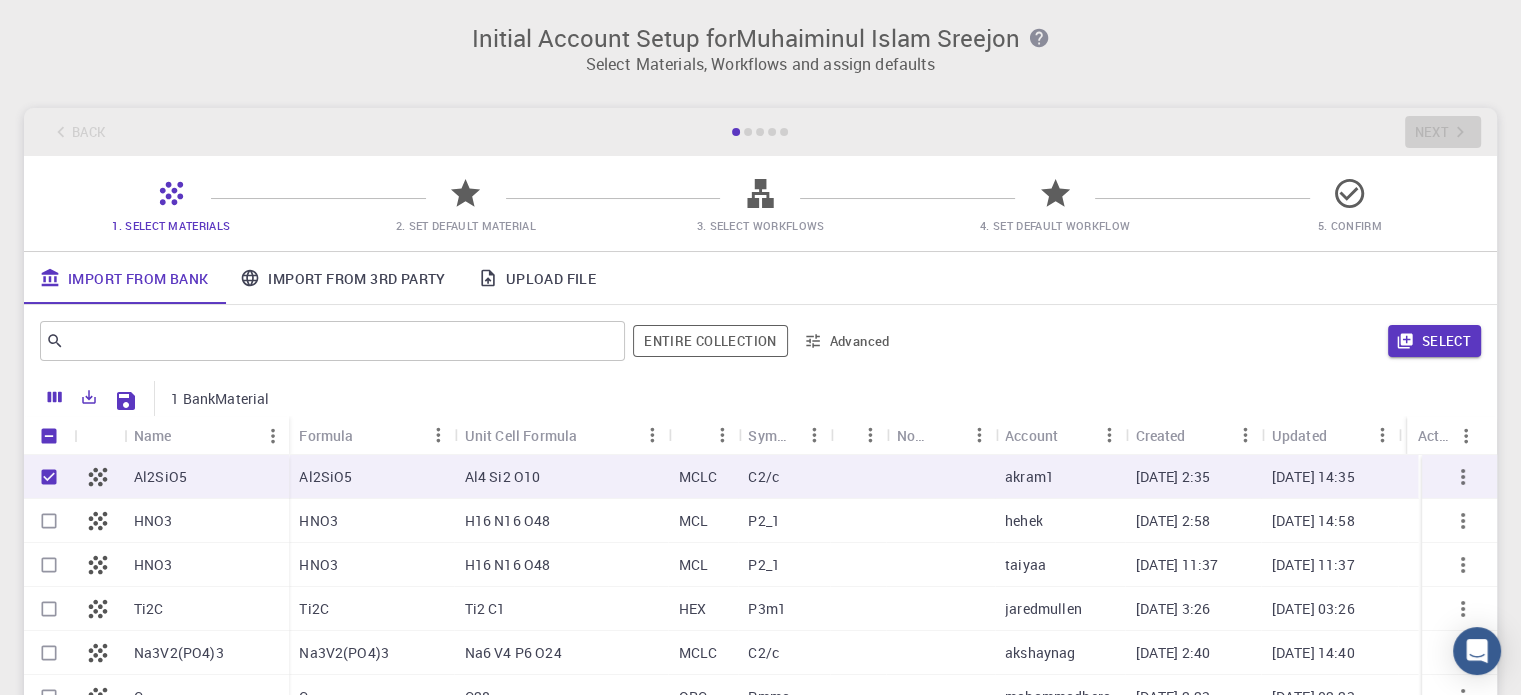 click on "Al2SiO5" at bounding box center [206, 477] 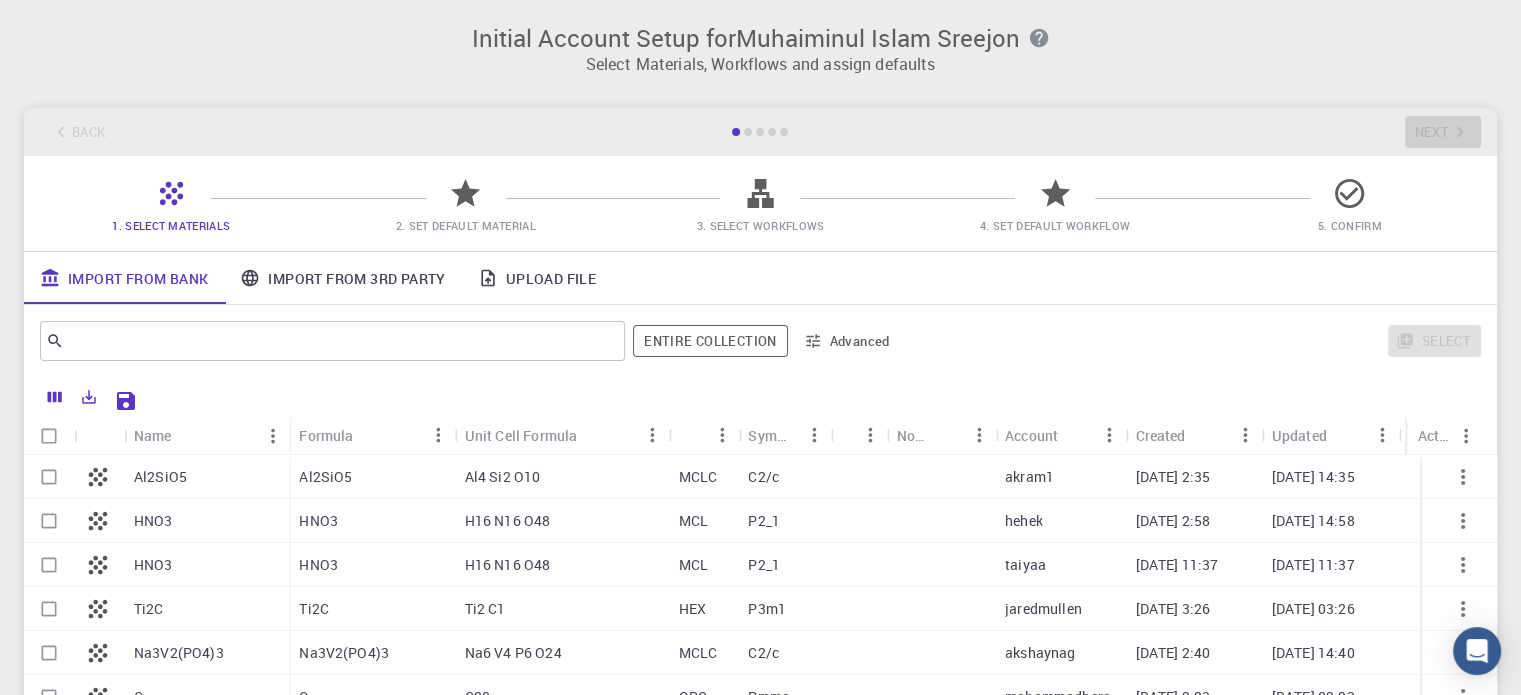 click on "Al2SiO5" at bounding box center (206, 477) 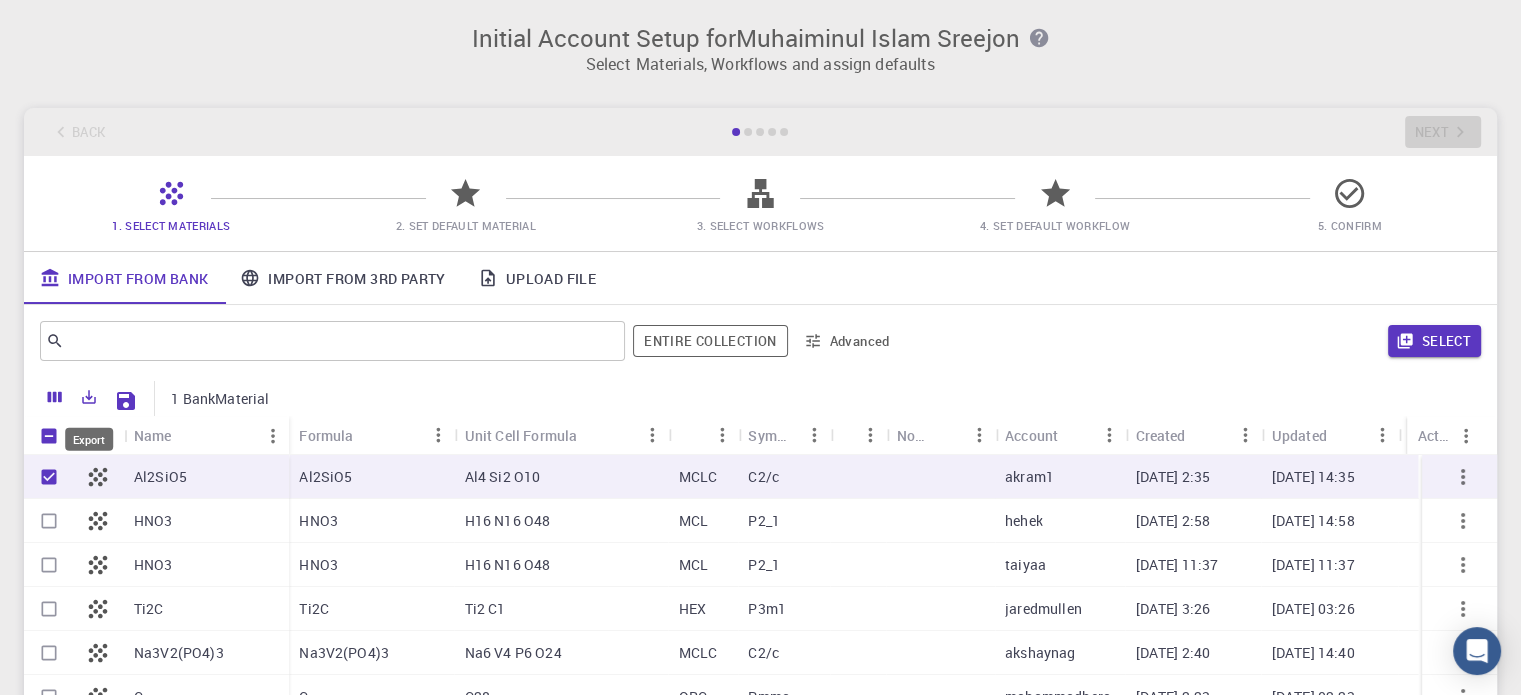 click 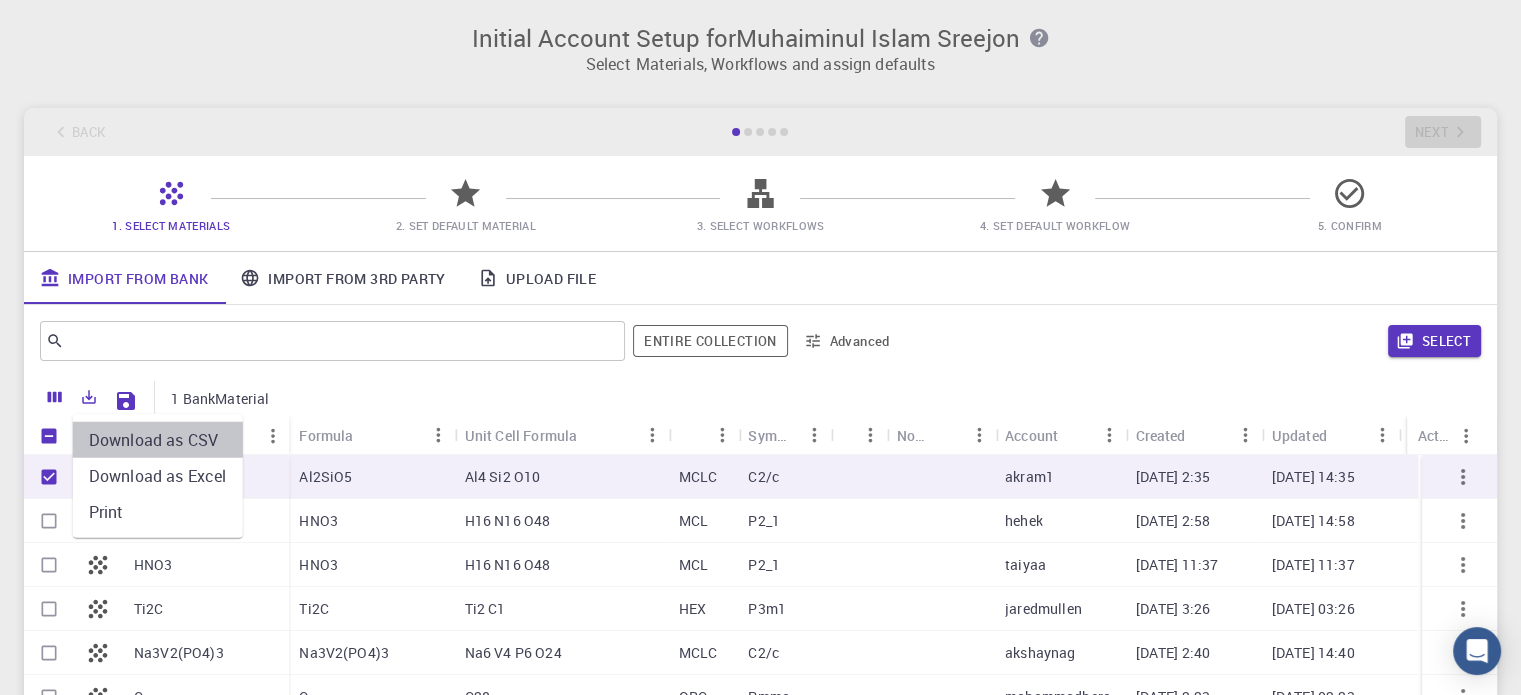 click on "Download as CSV" at bounding box center [158, 440] 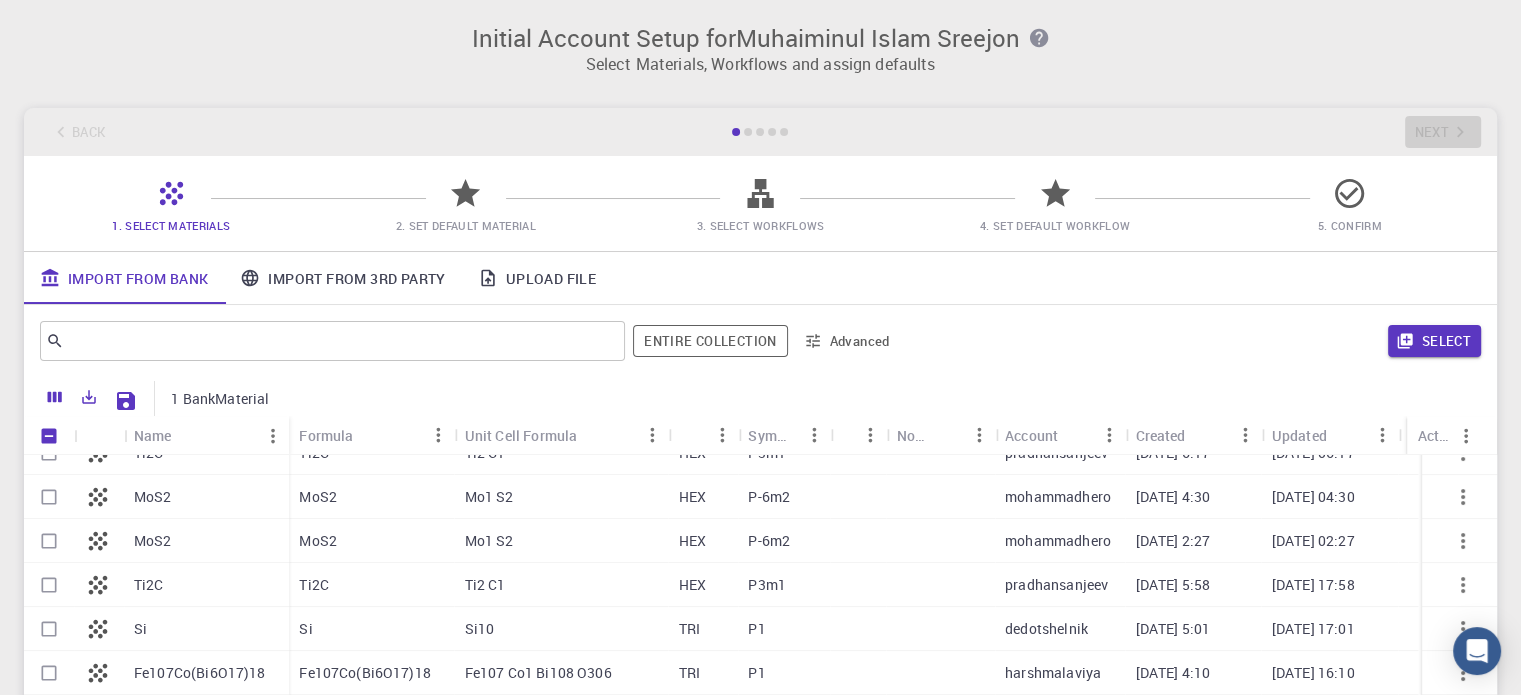 scroll, scrollTop: 0, scrollLeft: 0, axis: both 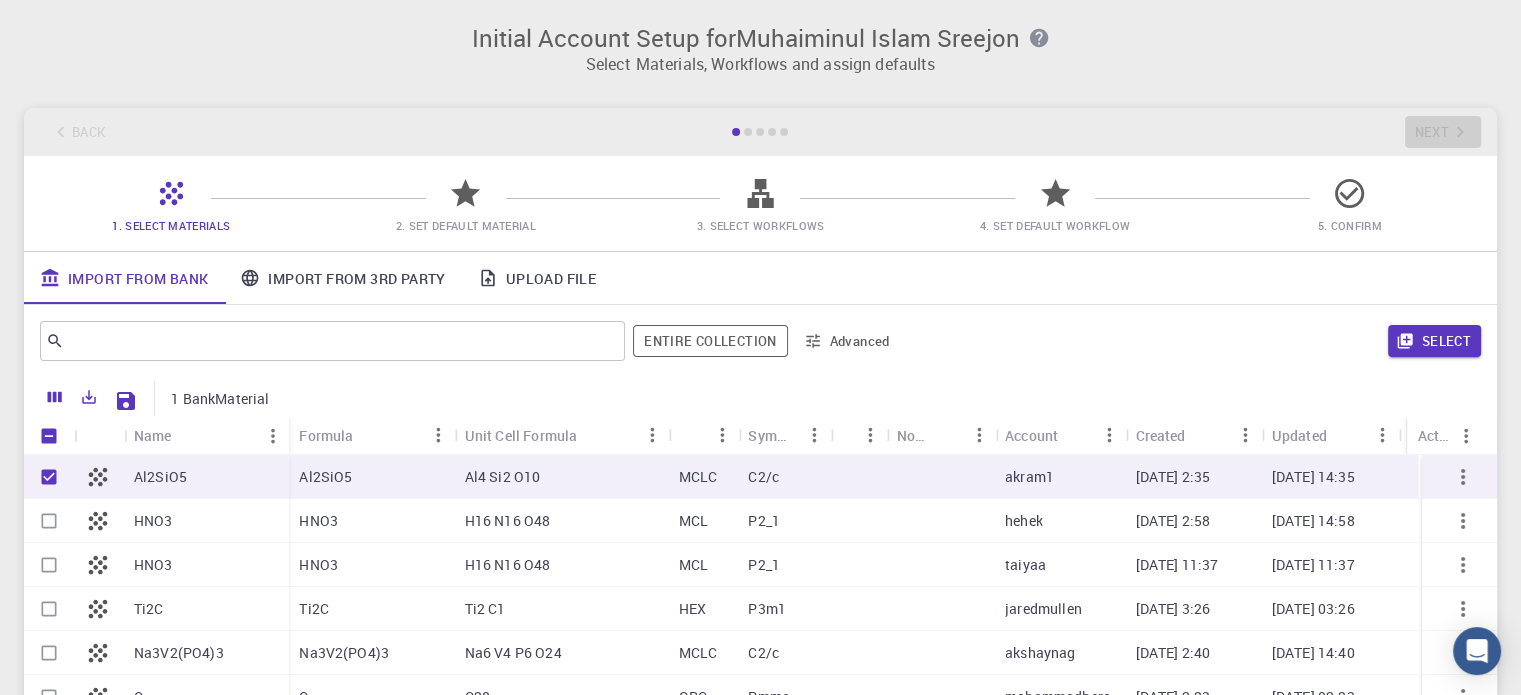 click on "2. Set Default Material" at bounding box center (466, 211) 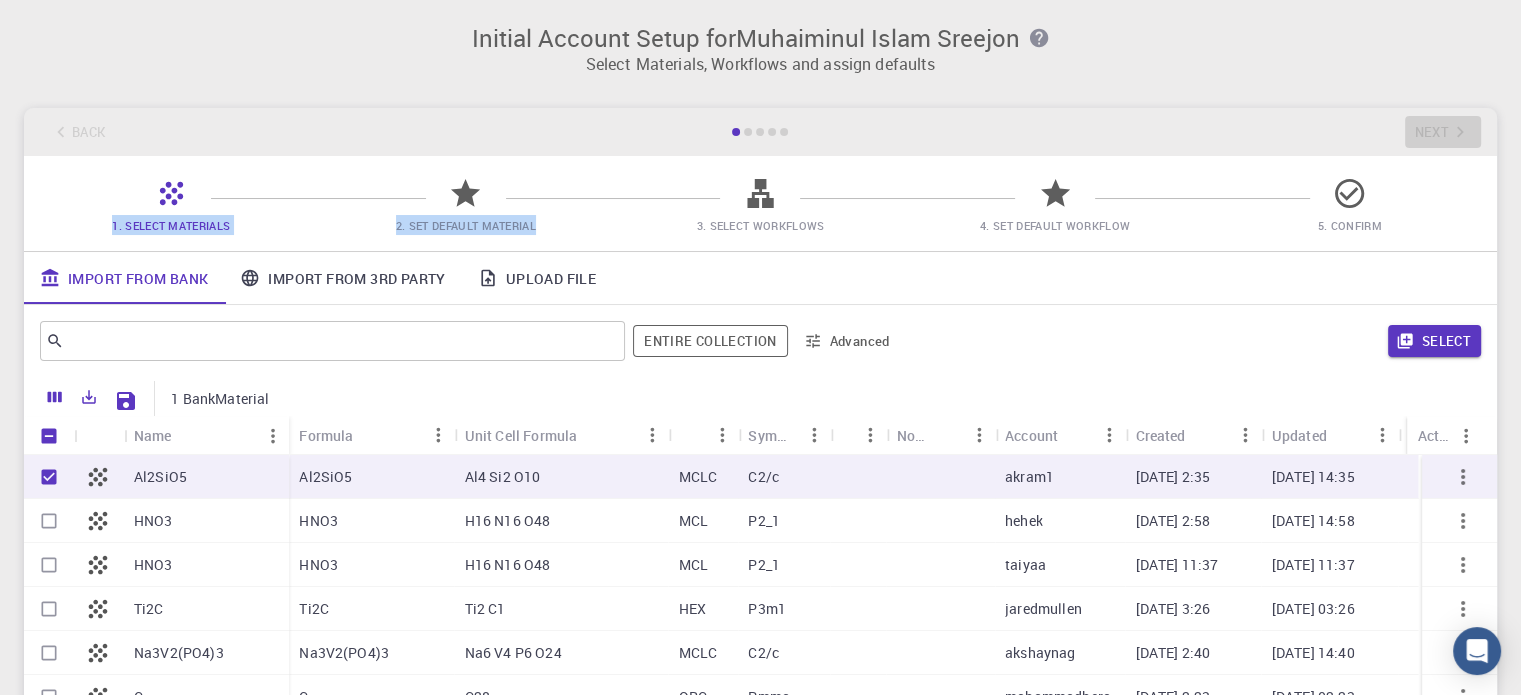 drag, startPoint x: 725, startPoint y: 179, endPoint x: 0, endPoint y: 292, distance: 733.75336 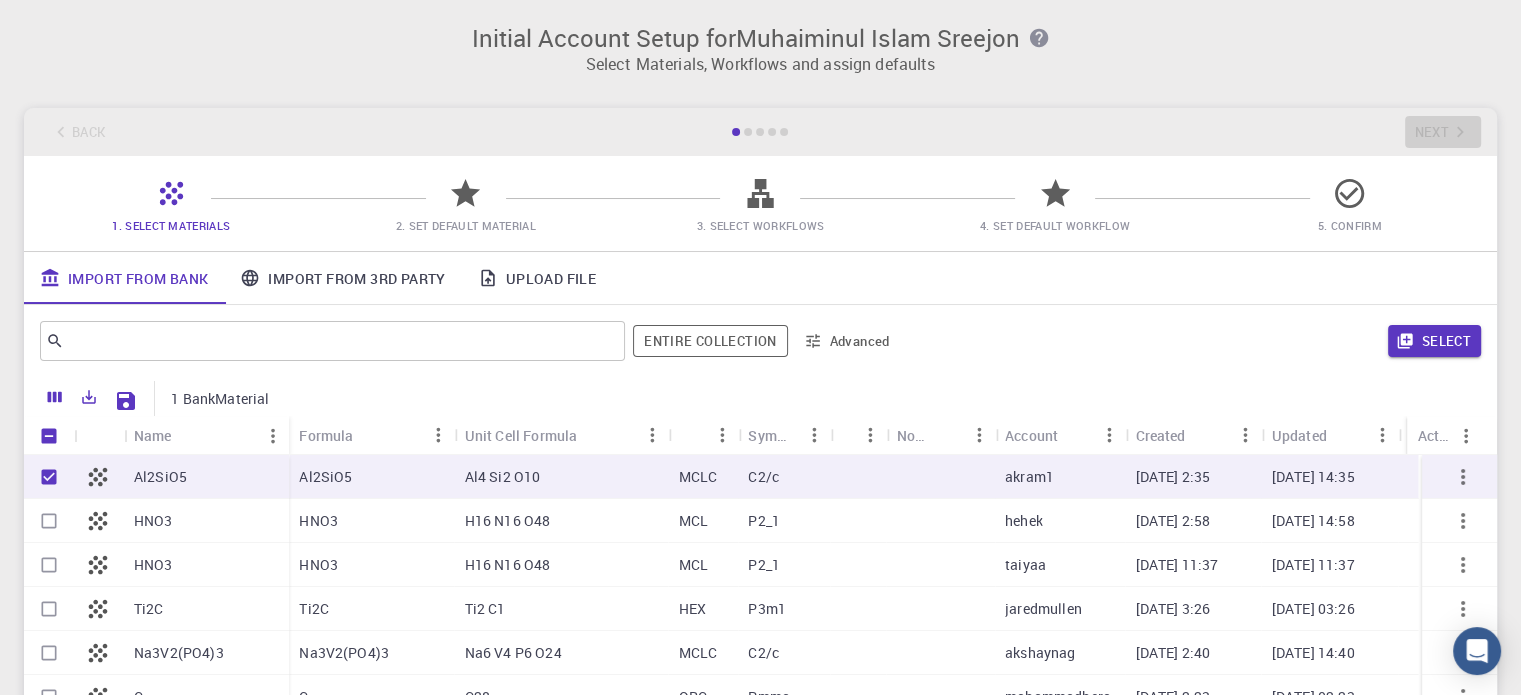 click on "Back Next" at bounding box center [760, 132] 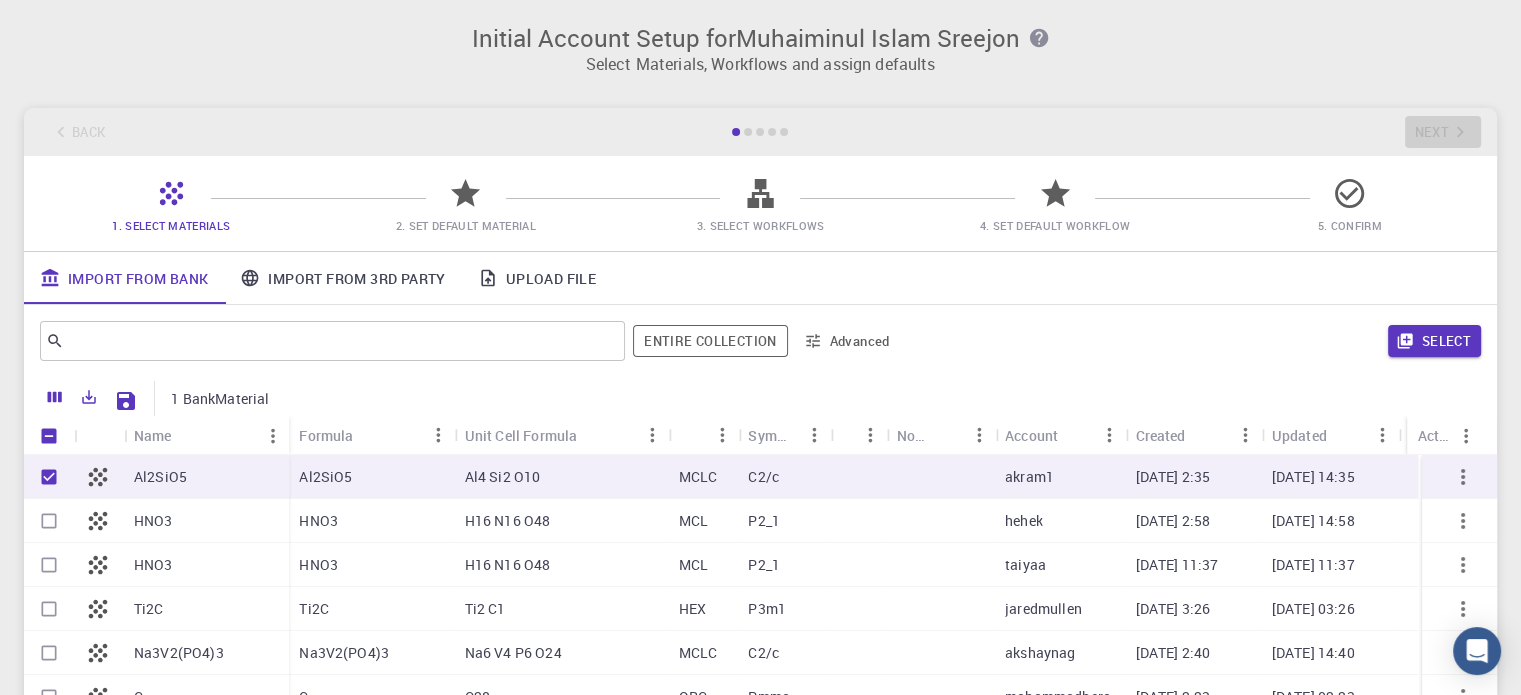 click on "Al2SiO5" at bounding box center (325, 477) 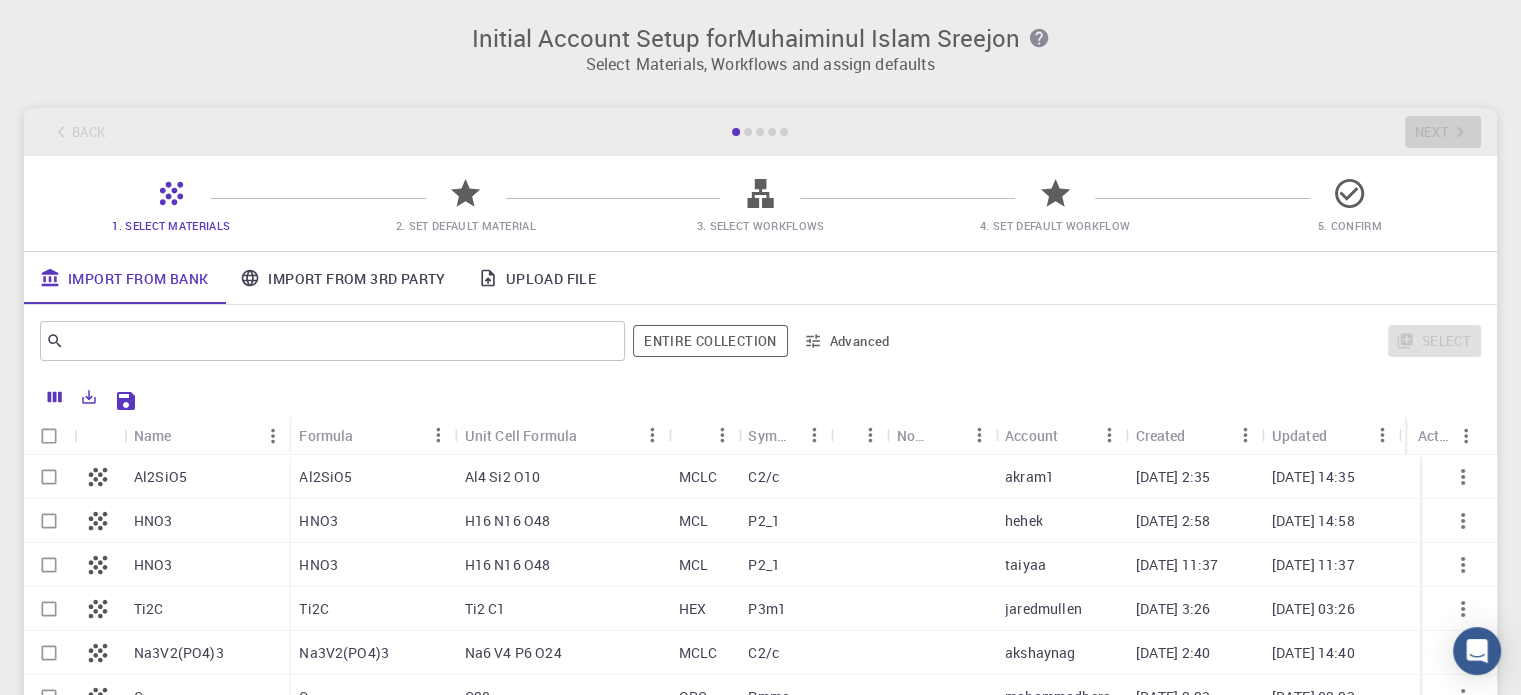 click on "2. Set Default Material" at bounding box center [466, 211] 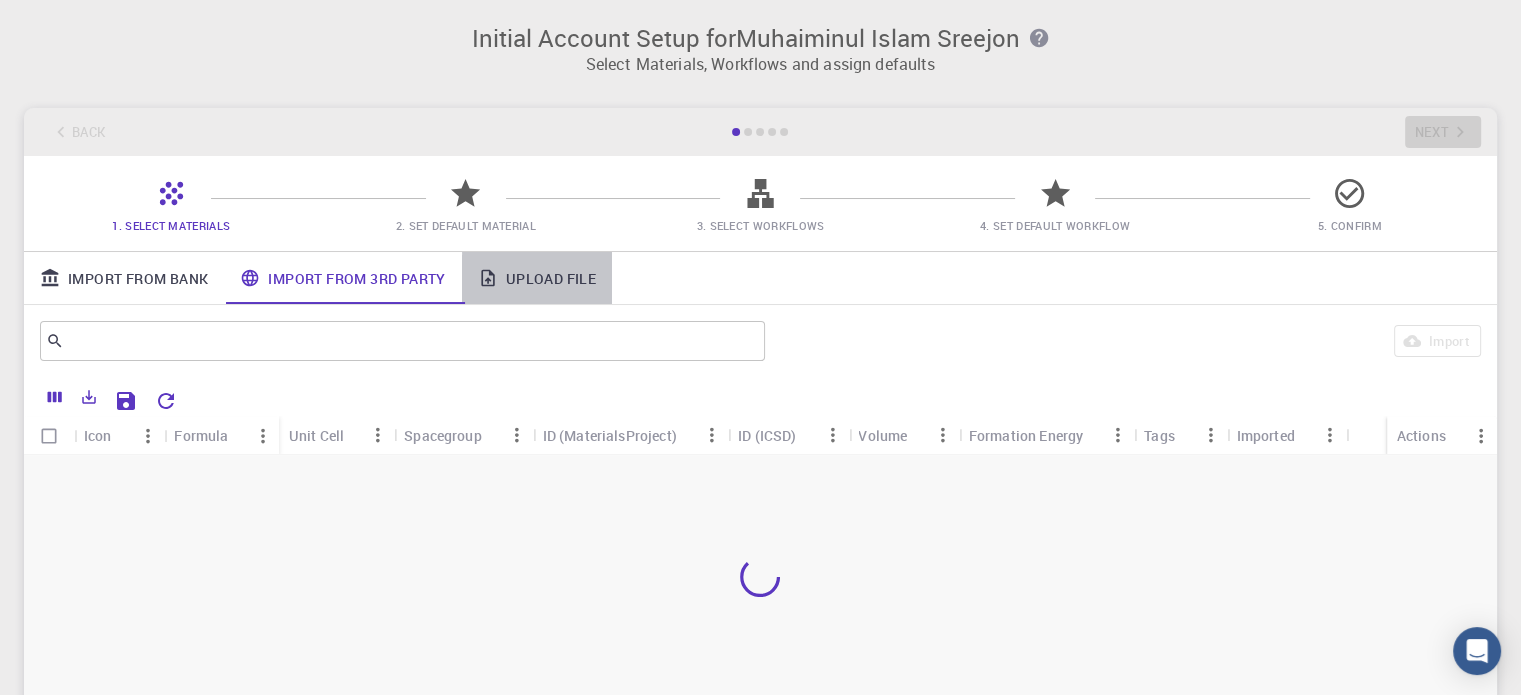 click on "Upload File" at bounding box center [537, 278] 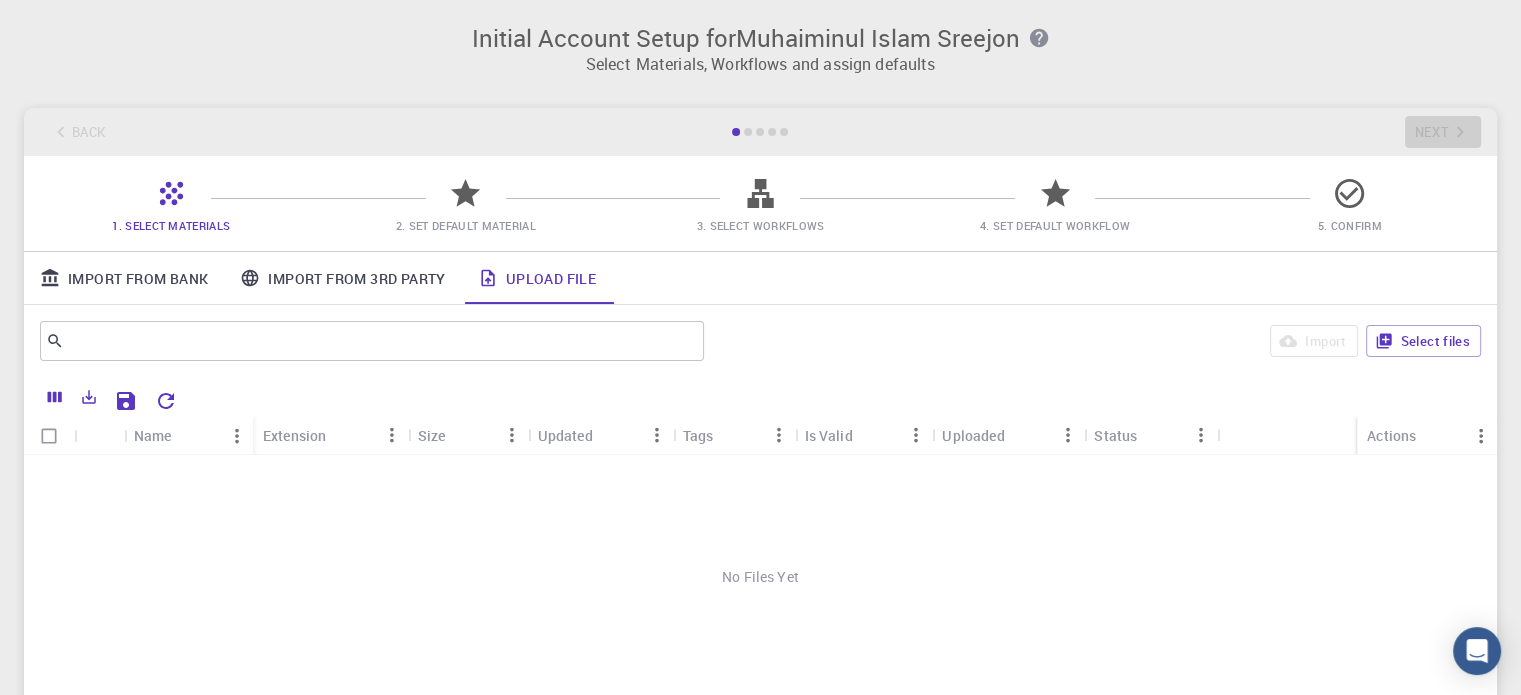 click on "Upload File" at bounding box center (537, 278) 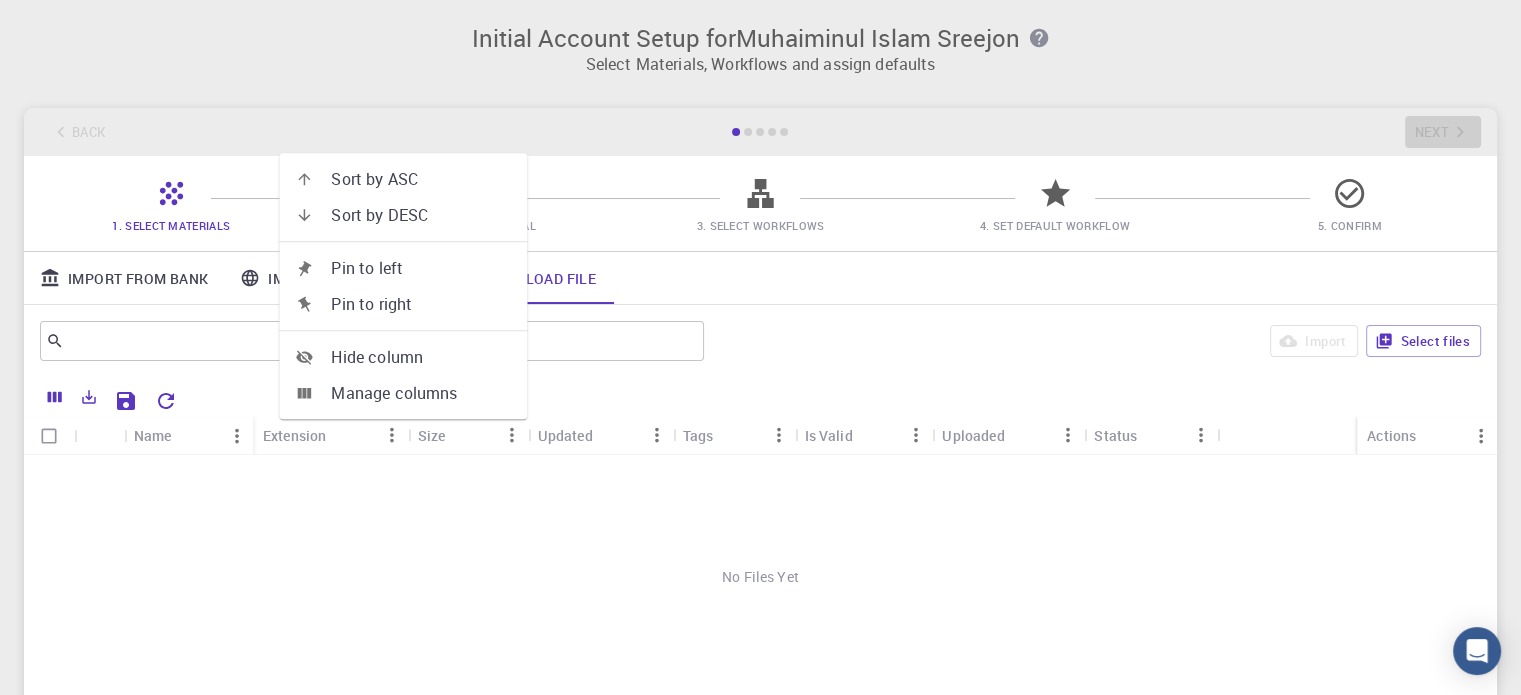 drag, startPoint x: 364, startPoint y: 552, endPoint x: 344, endPoint y: 547, distance: 20.615528 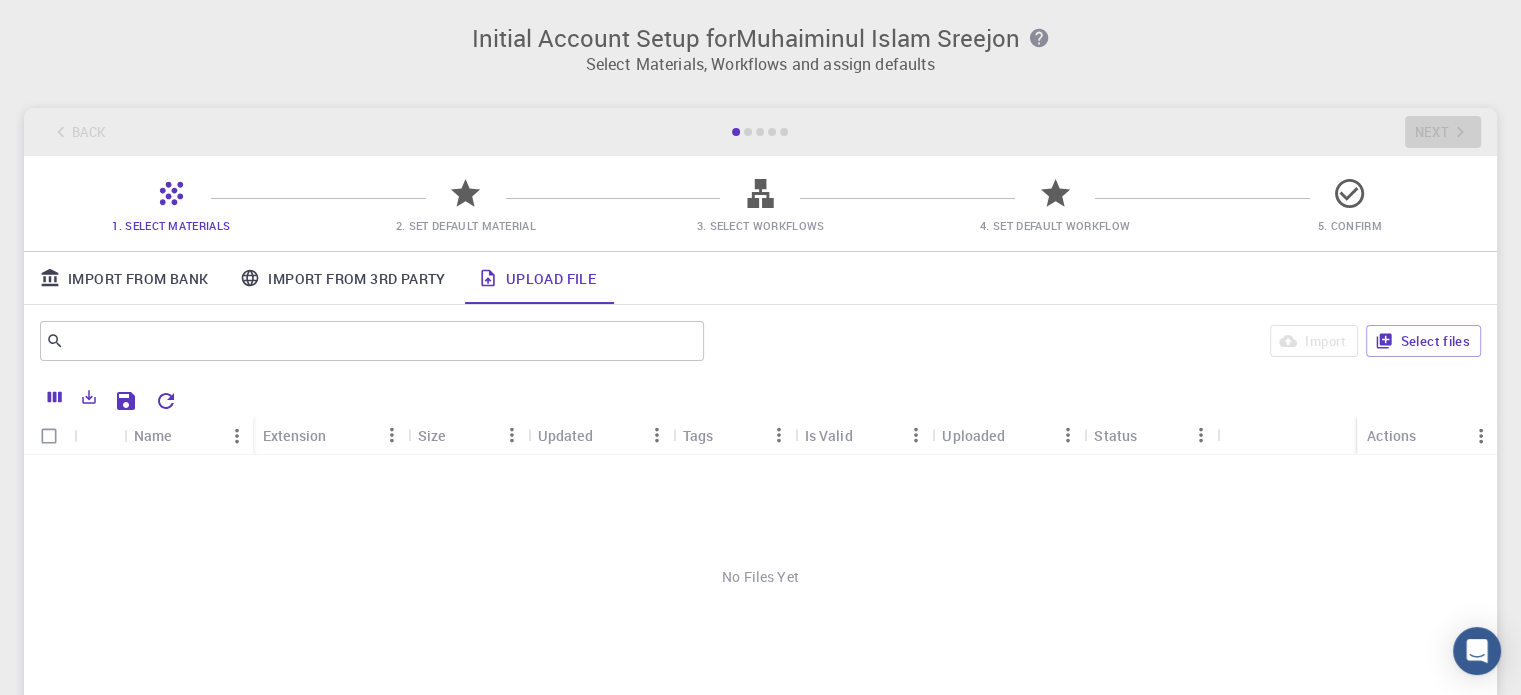 click on "Select Materials, Workflows and assign defaults" at bounding box center (760, 64) 